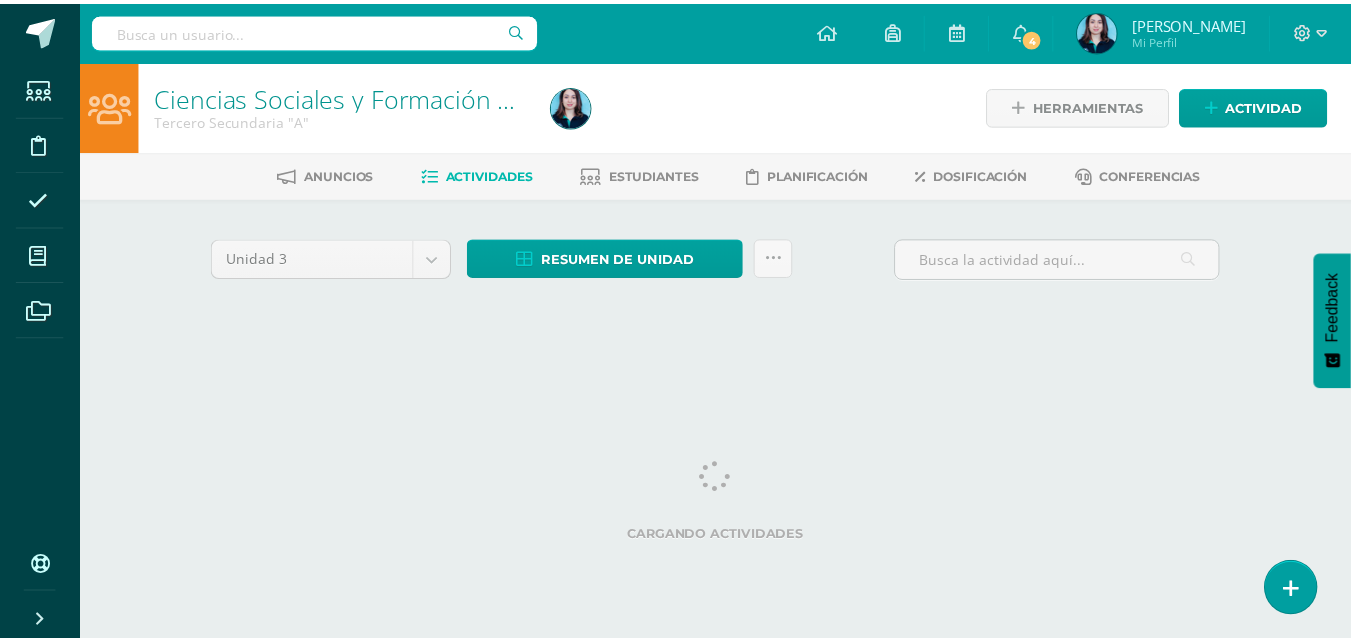 scroll, scrollTop: 0, scrollLeft: 0, axis: both 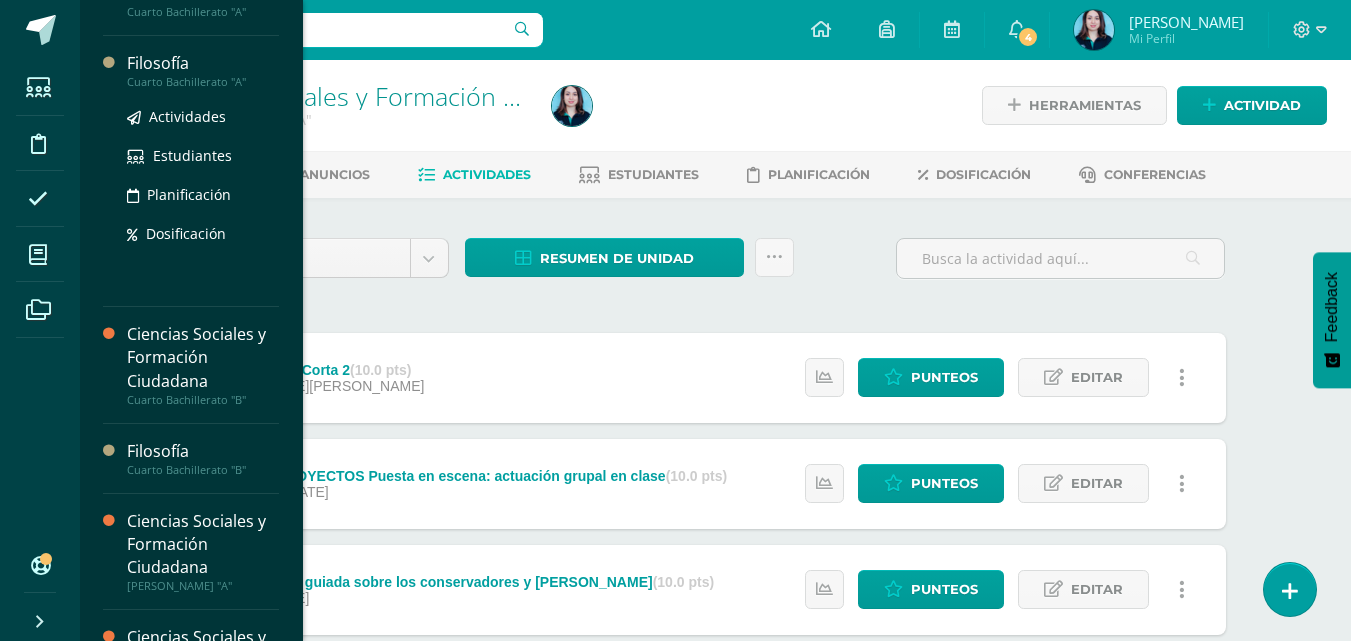 click on "Cuarto
Bachillerato
"A"" at bounding box center (203, 82) 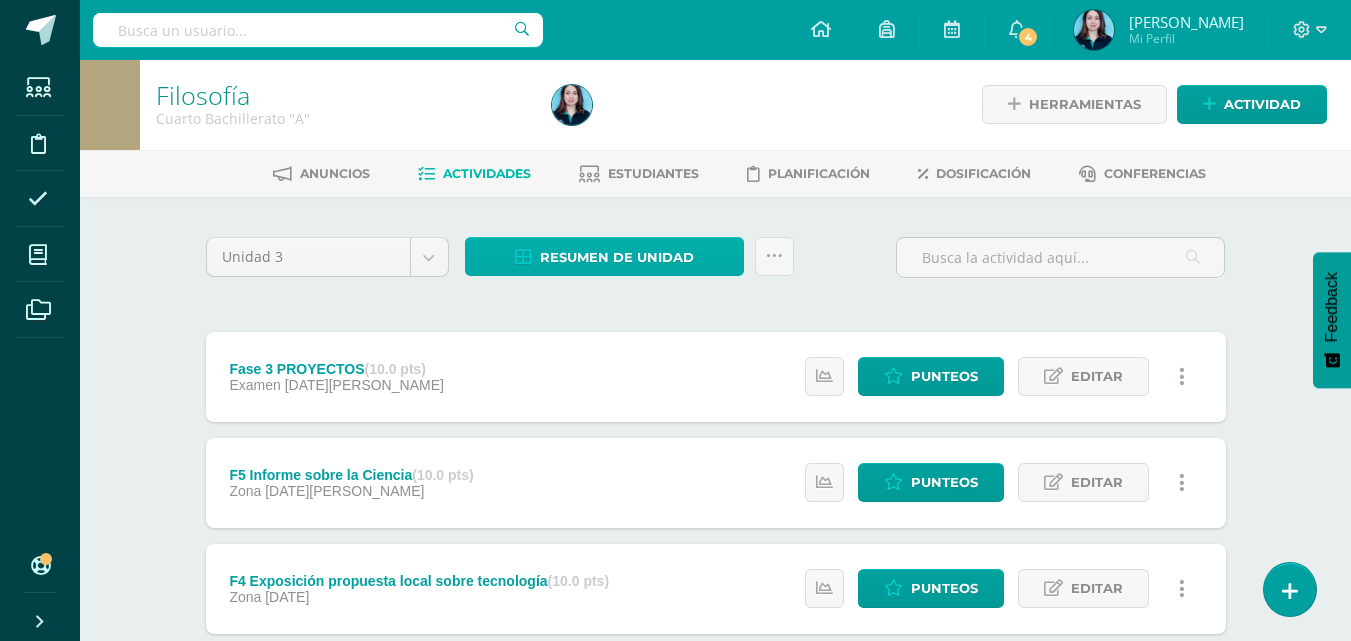 scroll, scrollTop: 0, scrollLeft: 0, axis: both 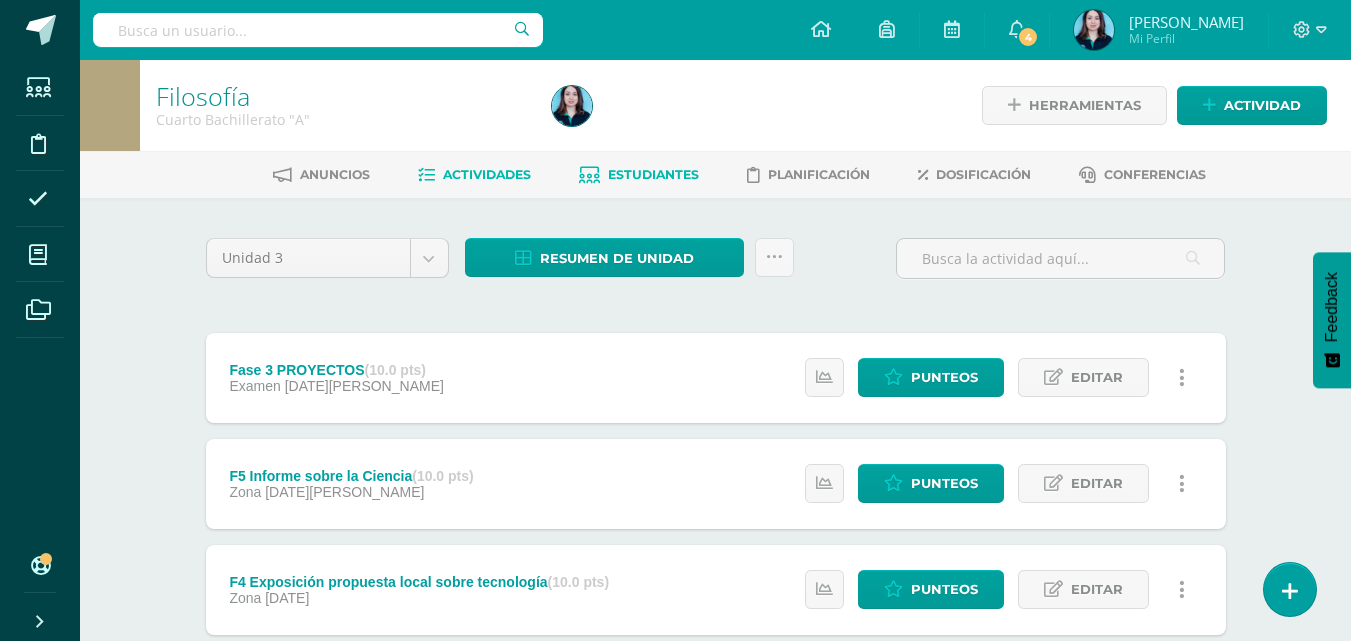 click on "Estudiantes" at bounding box center [653, 174] 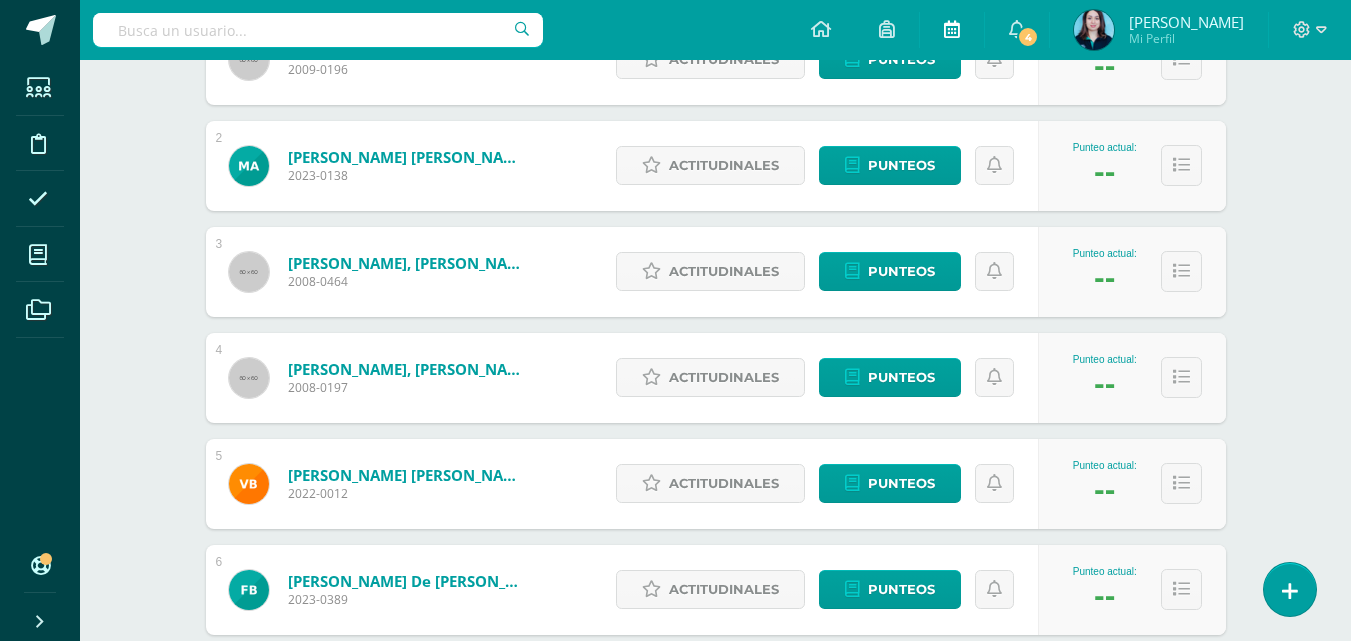 scroll, scrollTop: 0, scrollLeft: 0, axis: both 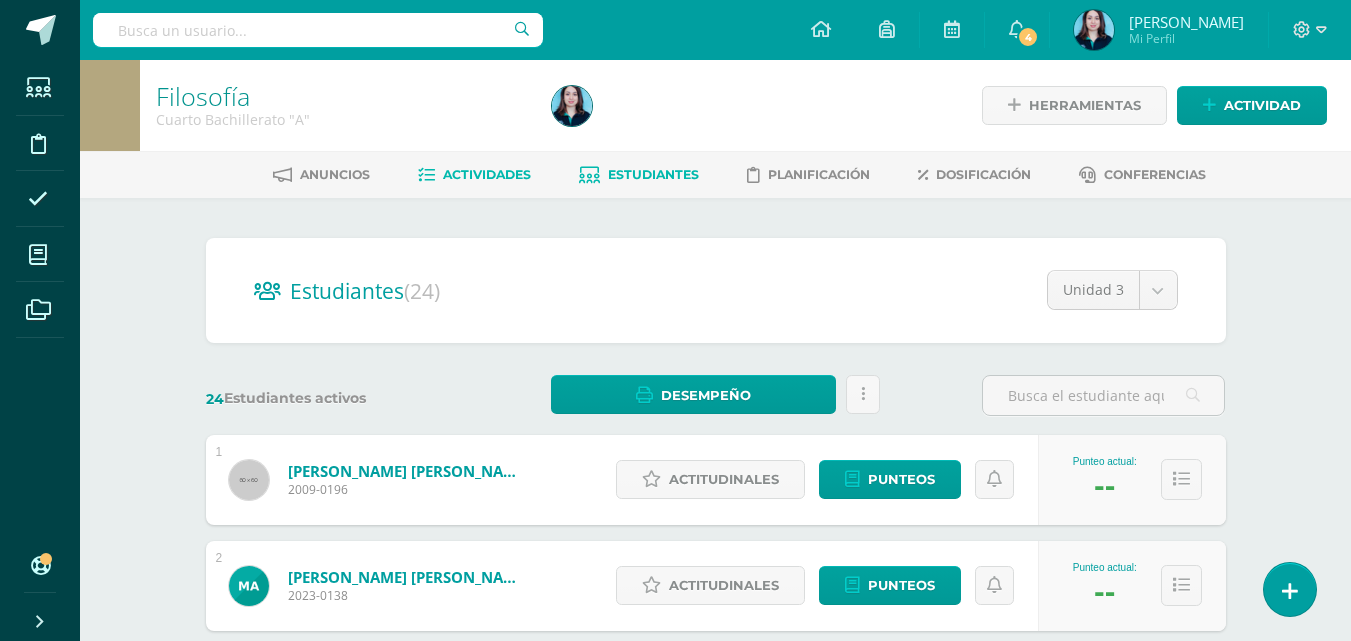 click on "Actividades" at bounding box center [487, 174] 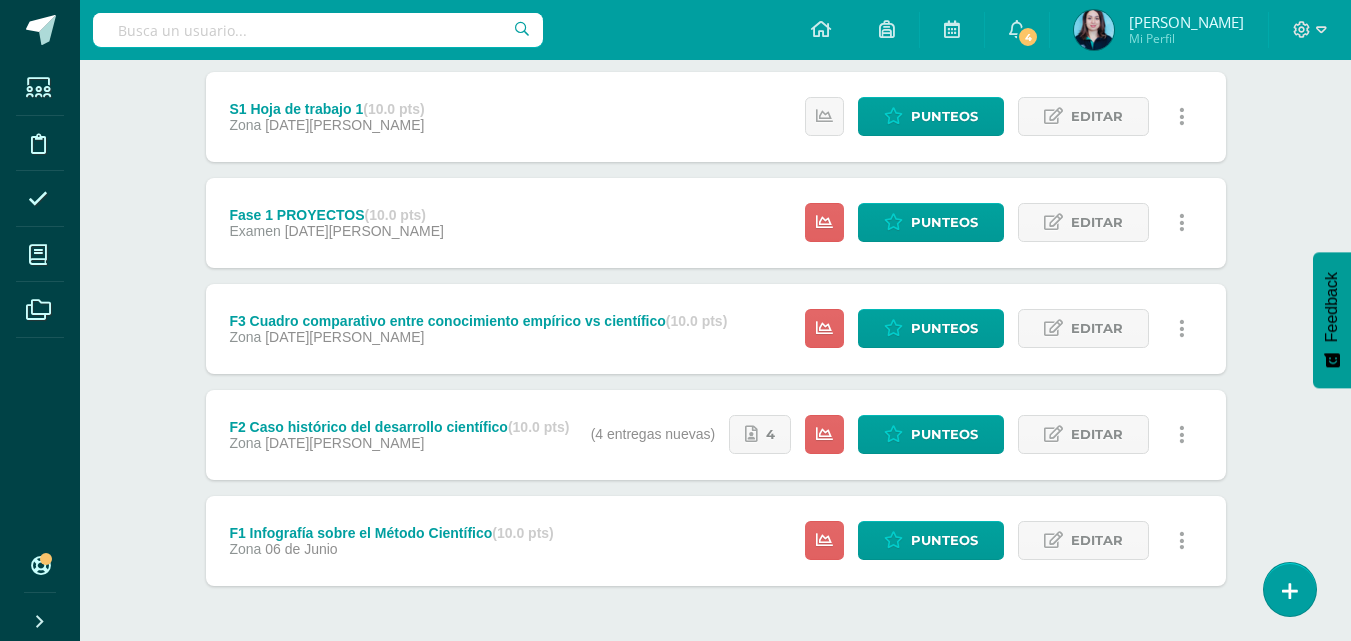 scroll, scrollTop: 862, scrollLeft: 0, axis: vertical 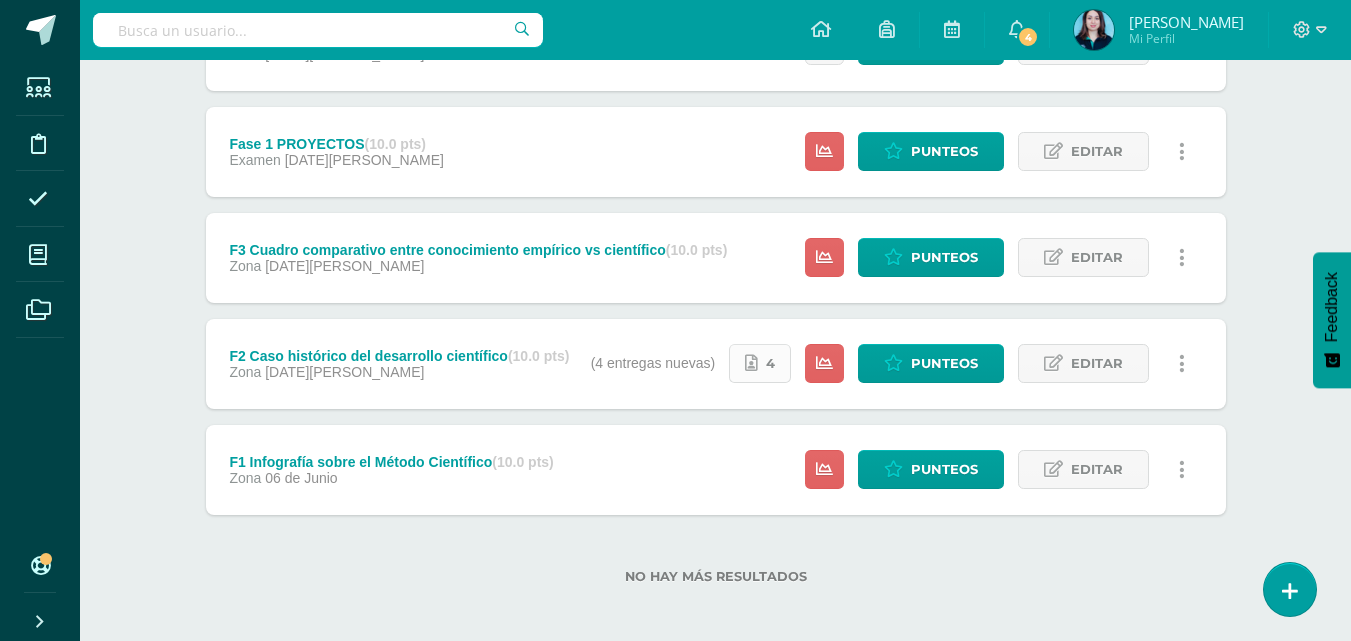click on "4" at bounding box center [760, 363] 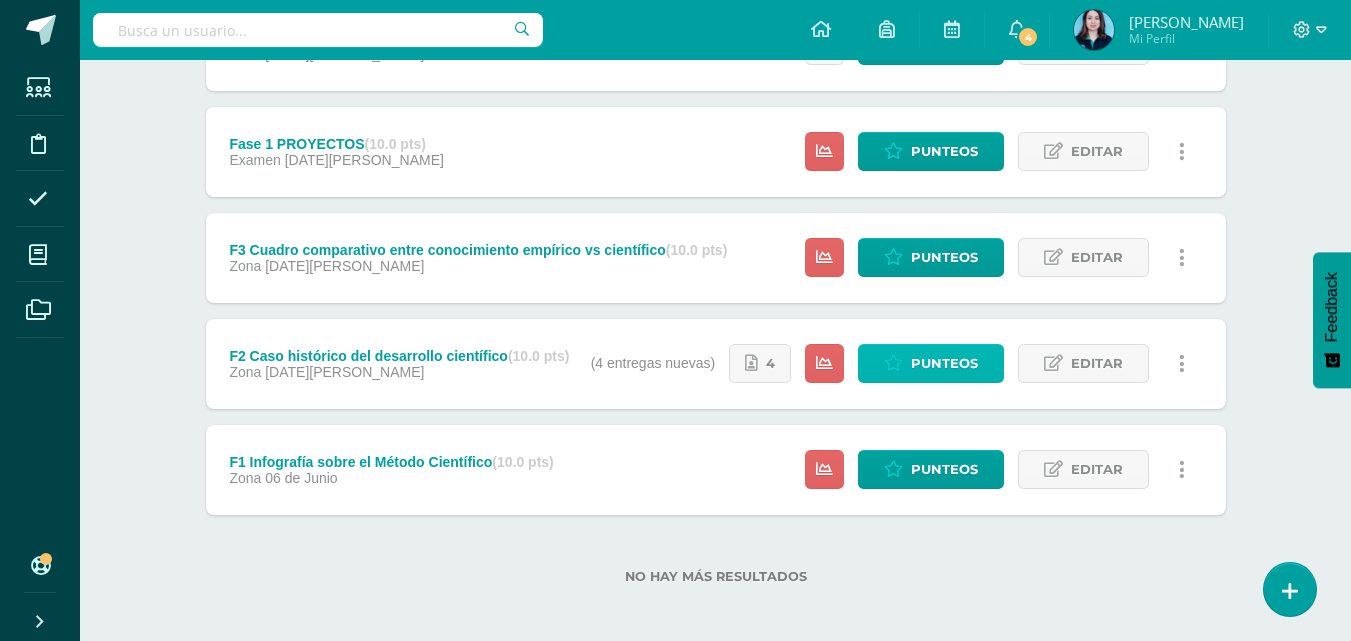 click on "Punteos" at bounding box center [931, 363] 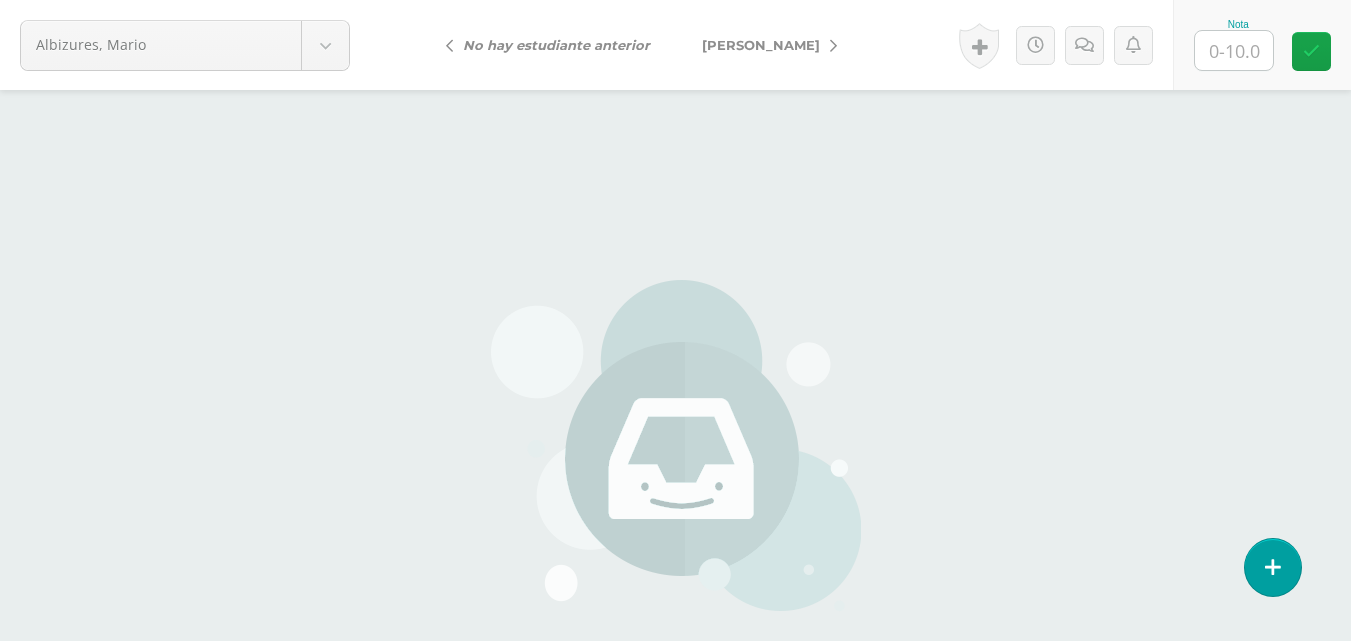 scroll, scrollTop: 0, scrollLeft: 0, axis: both 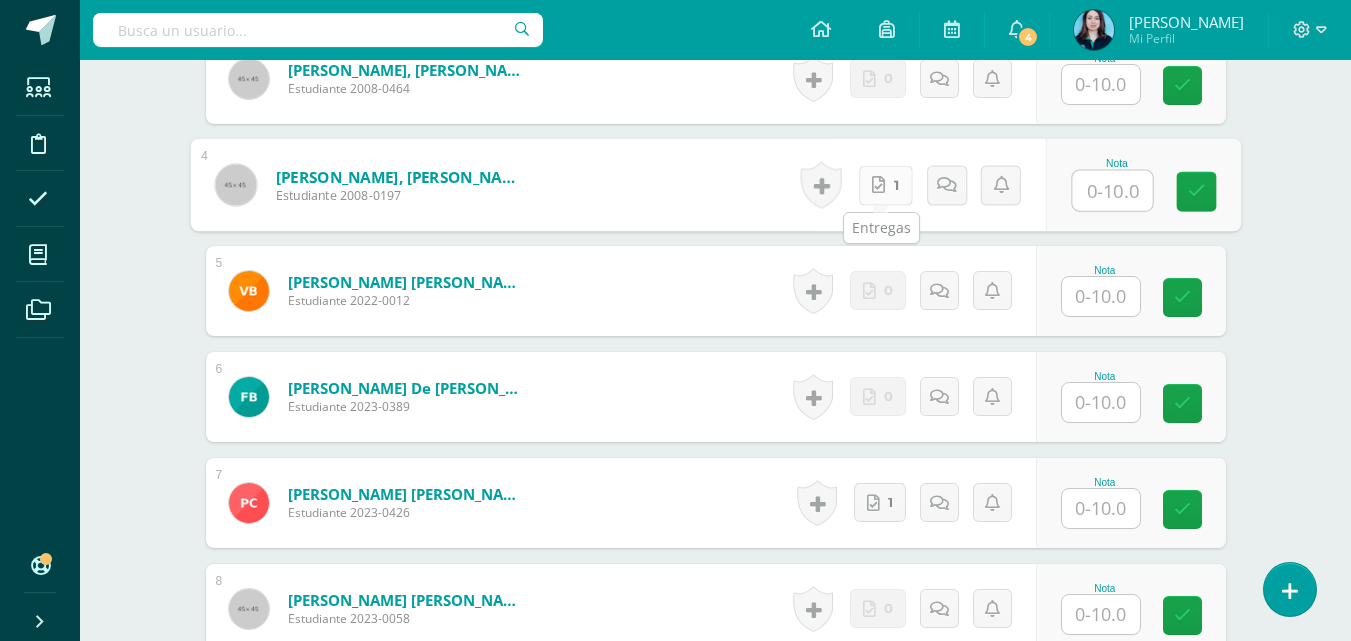 click on "1" at bounding box center (885, 185) 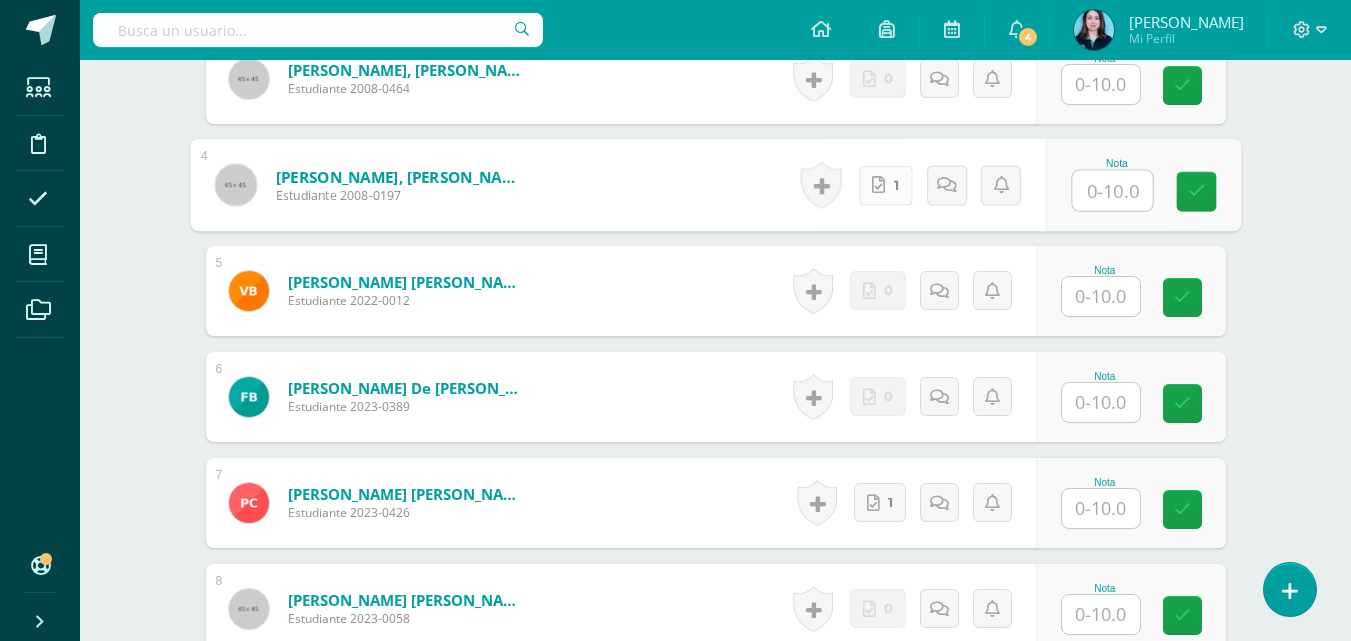 scroll, scrollTop: 874, scrollLeft: 0, axis: vertical 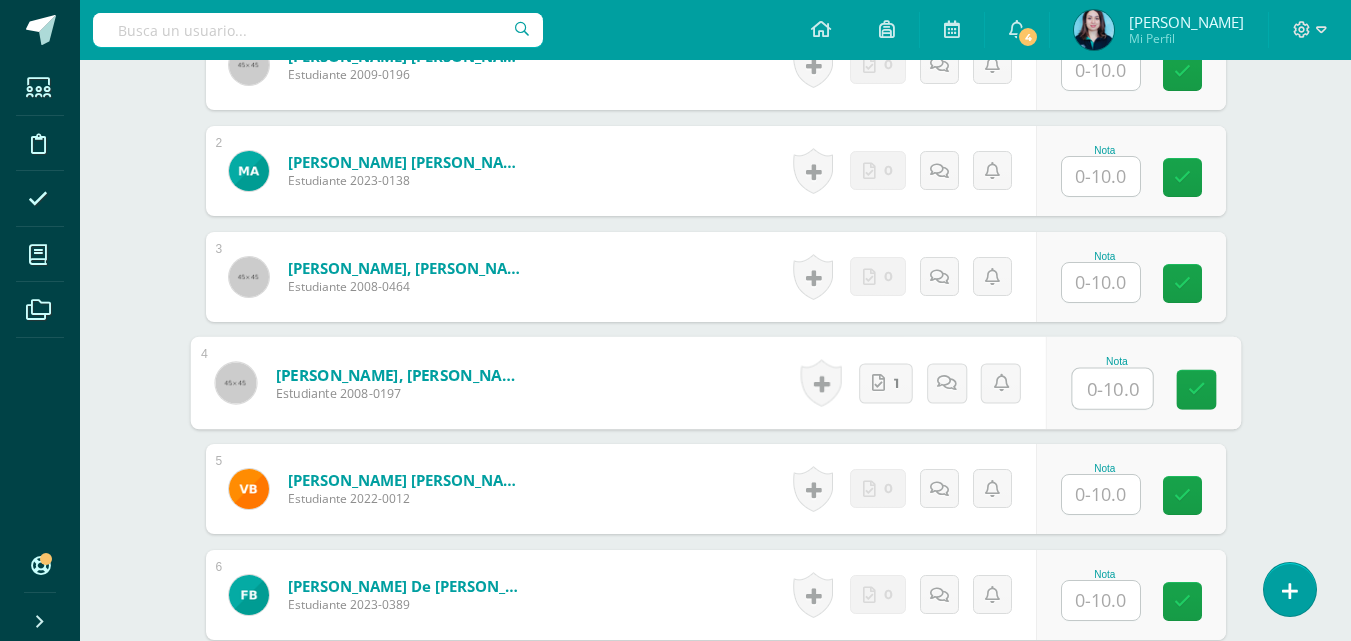 click at bounding box center (1112, 389) 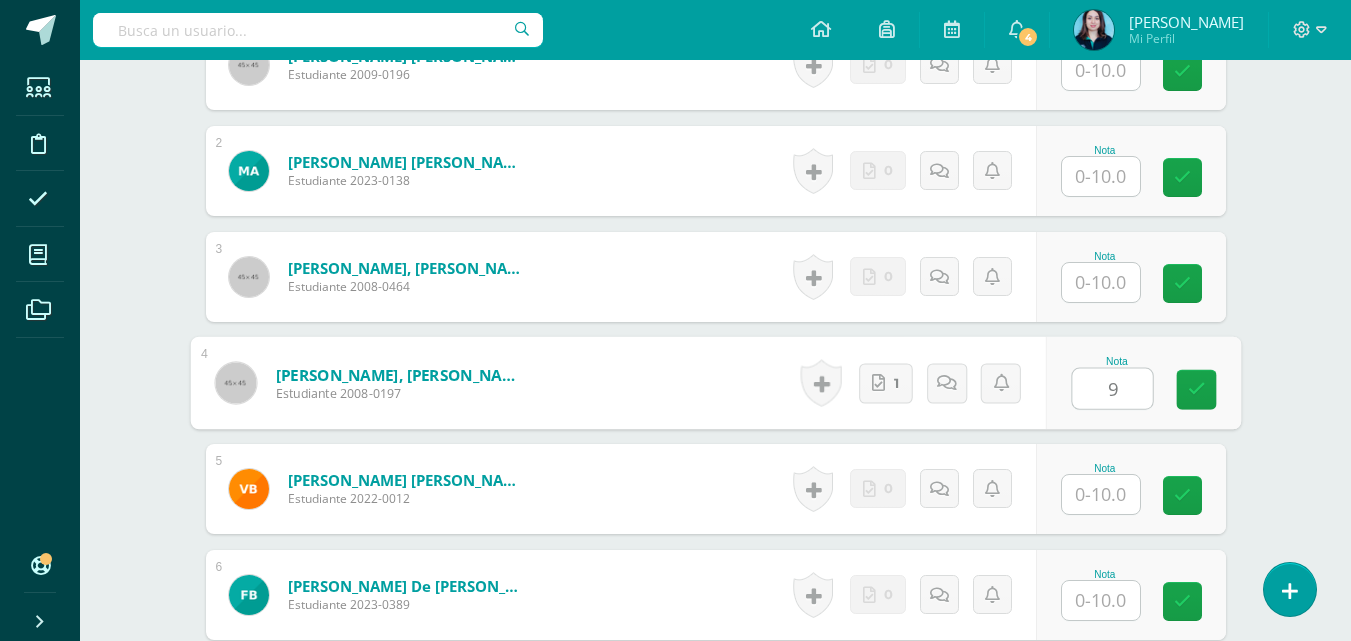 type on "9" 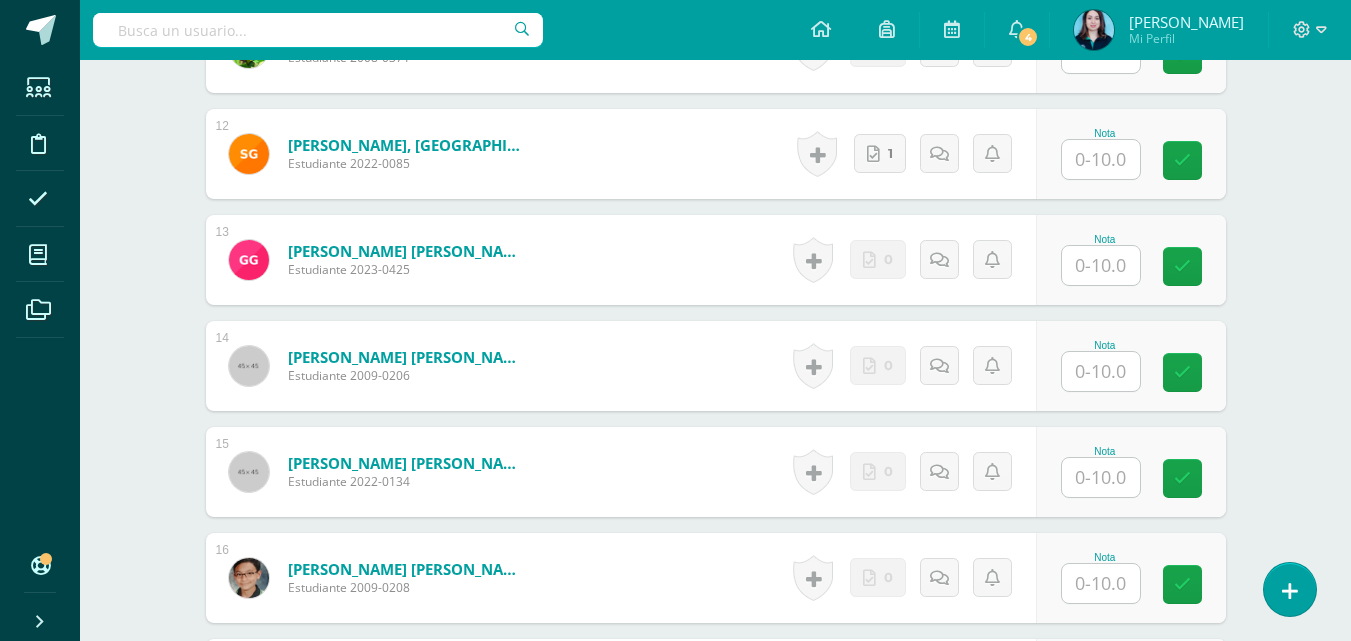 scroll, scrollTop: 1775, scrollLeft: 0, axis: vertical 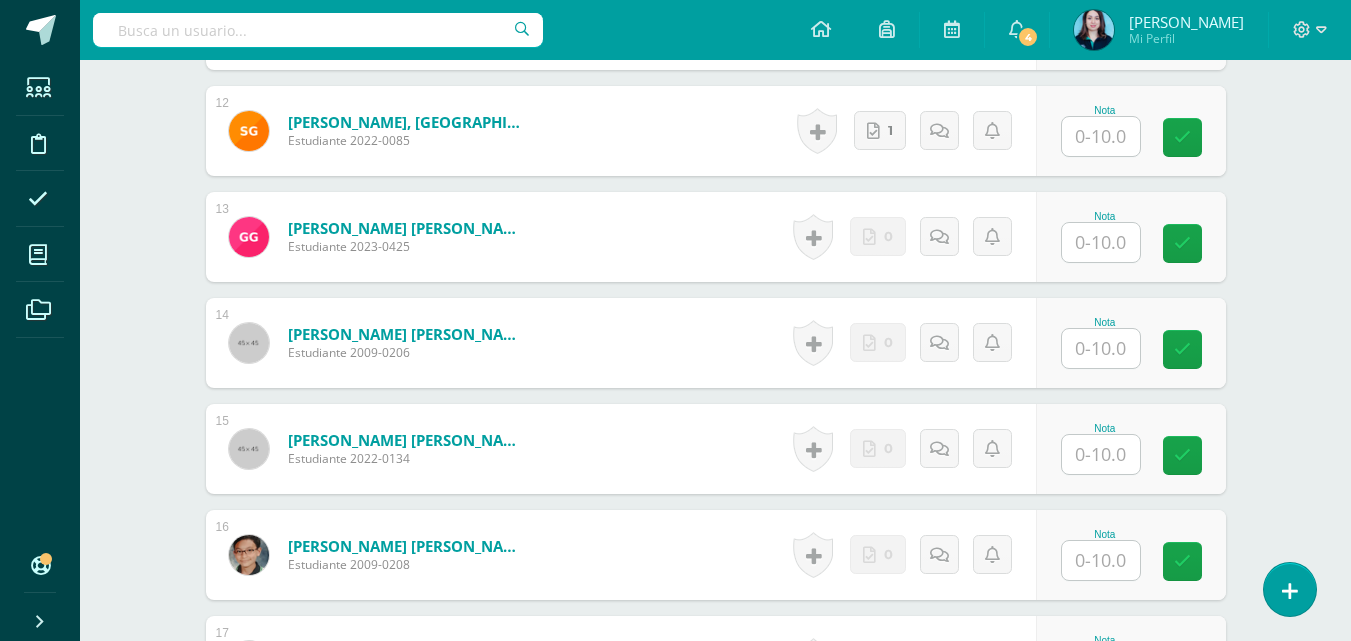 click at bounding box center (1101, 454) 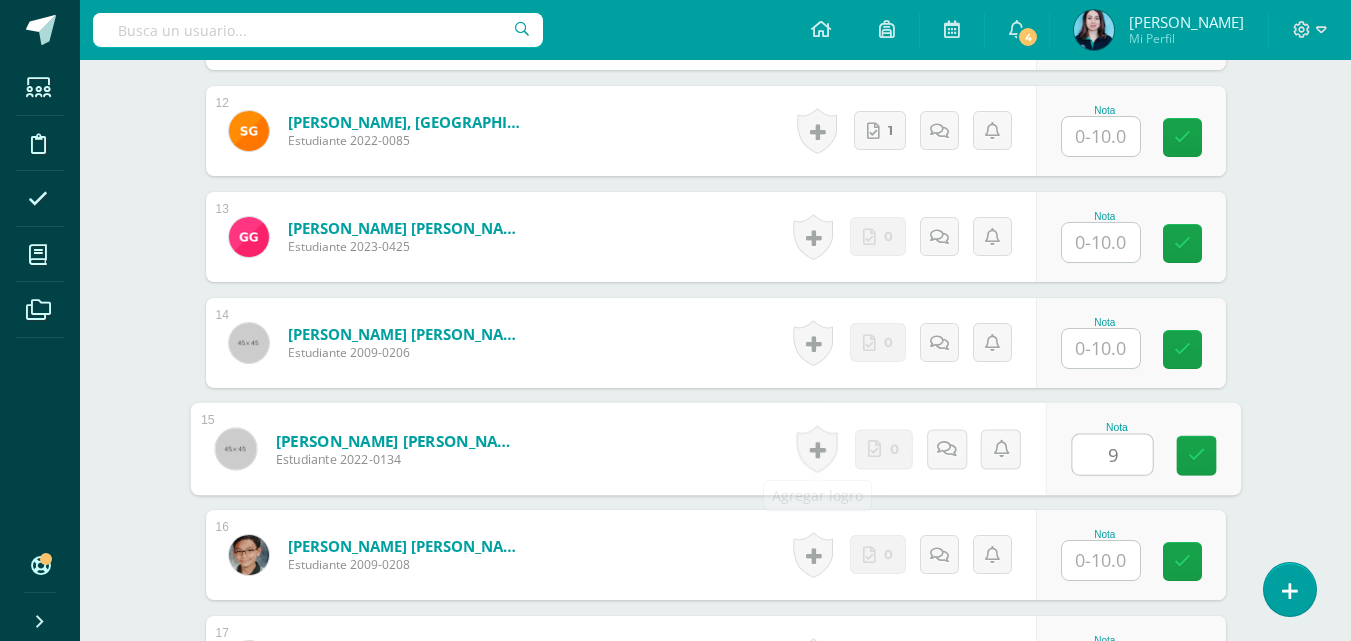 type on "9" 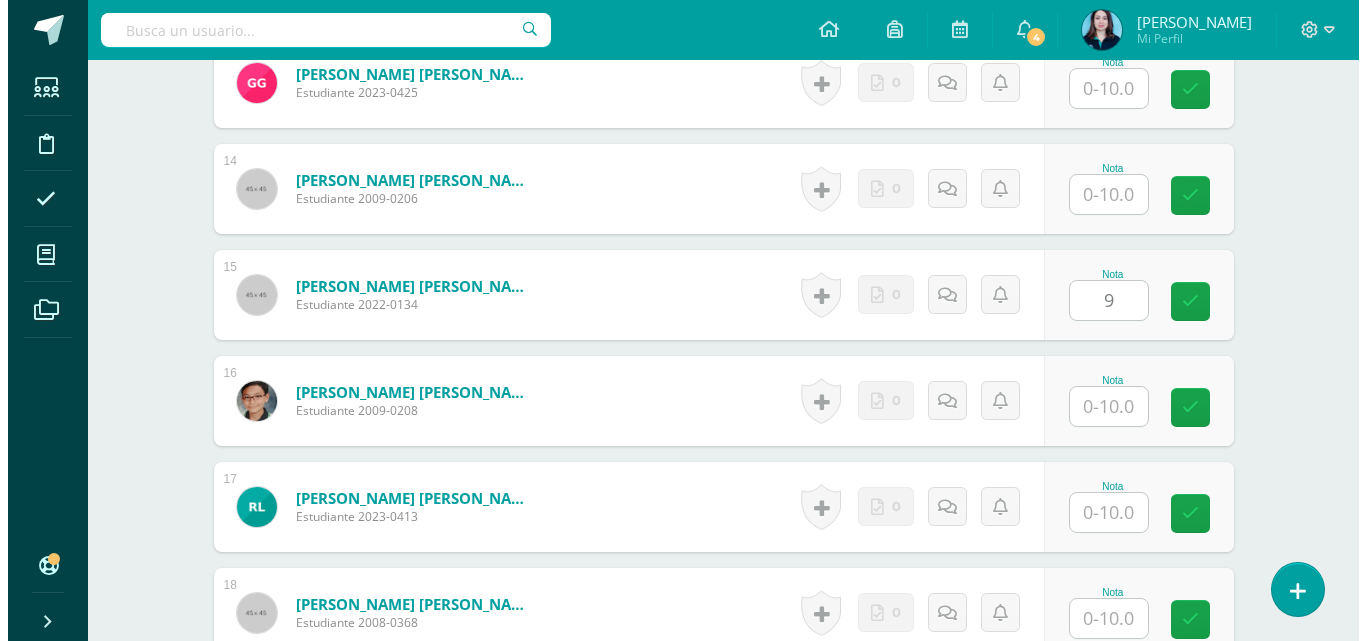 scroll, scrollTop: 2075, scrollLeft: 0, axis: vertical 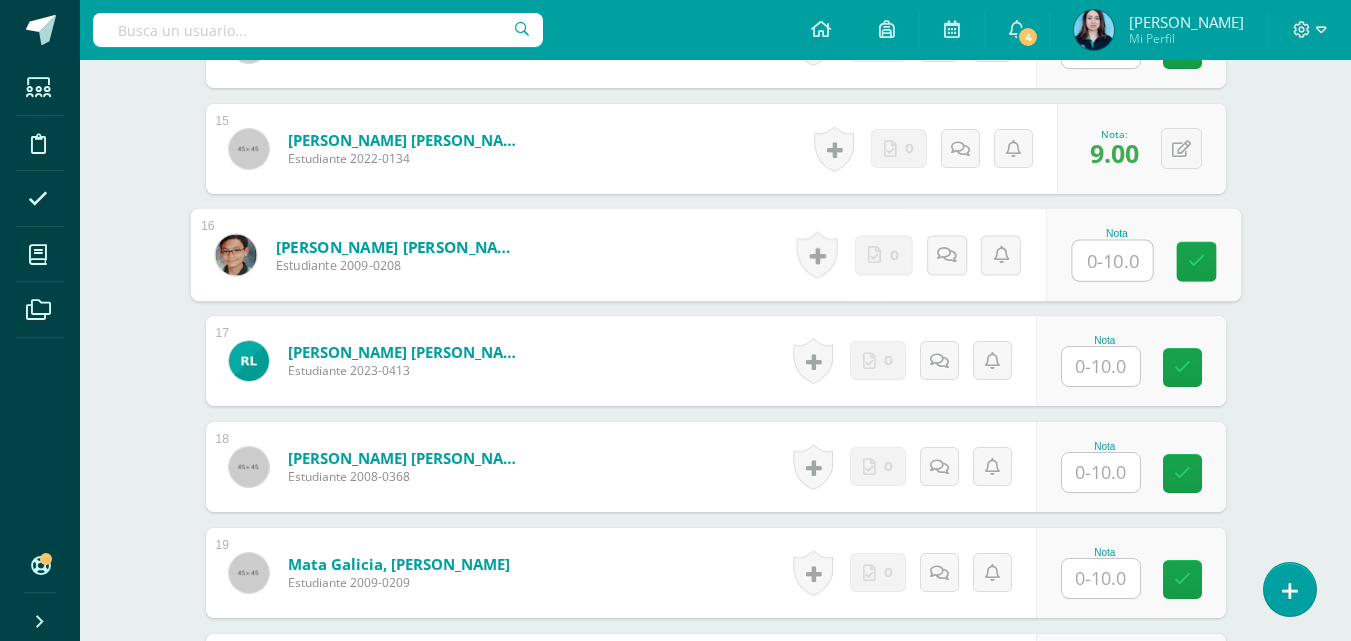 click at bounding box center [1112, 261] 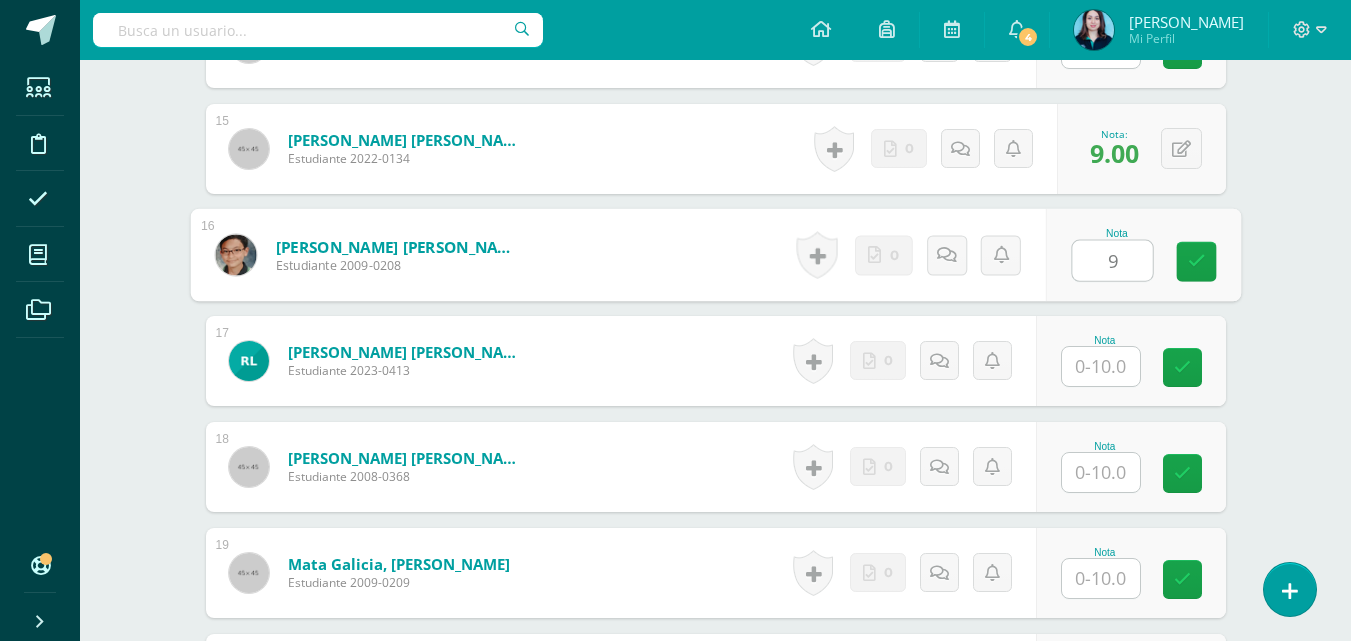 type on "9" 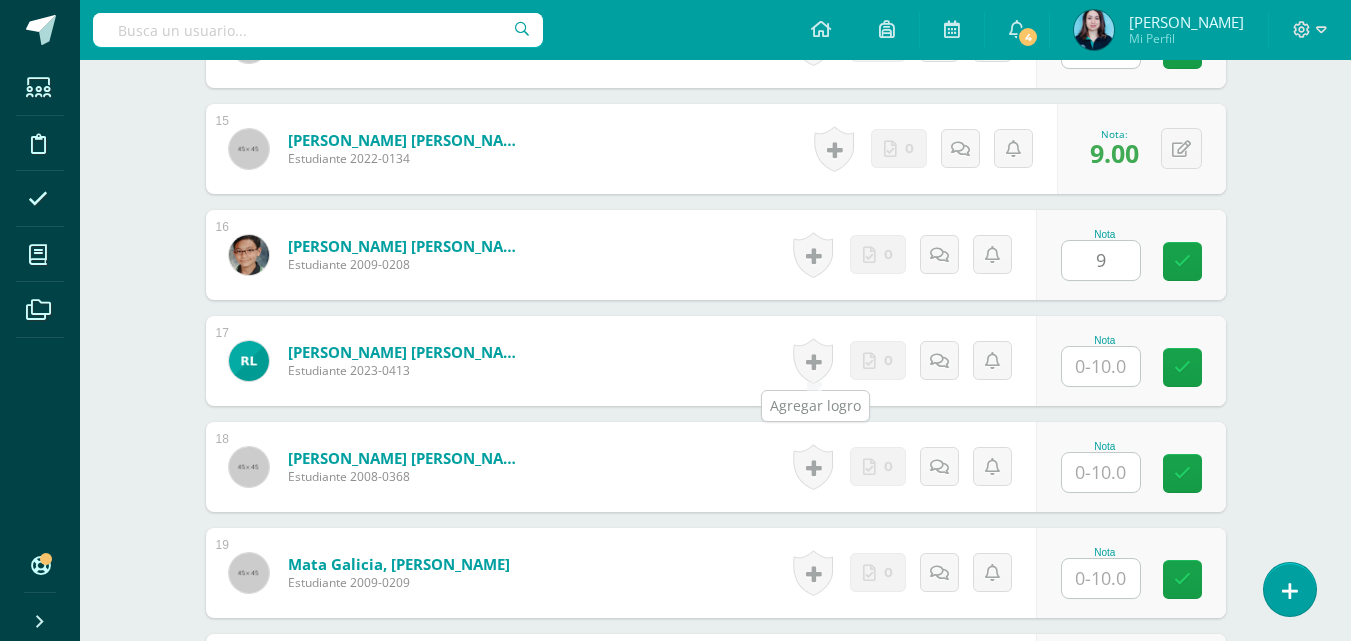 click at bounding box center [813, 361] 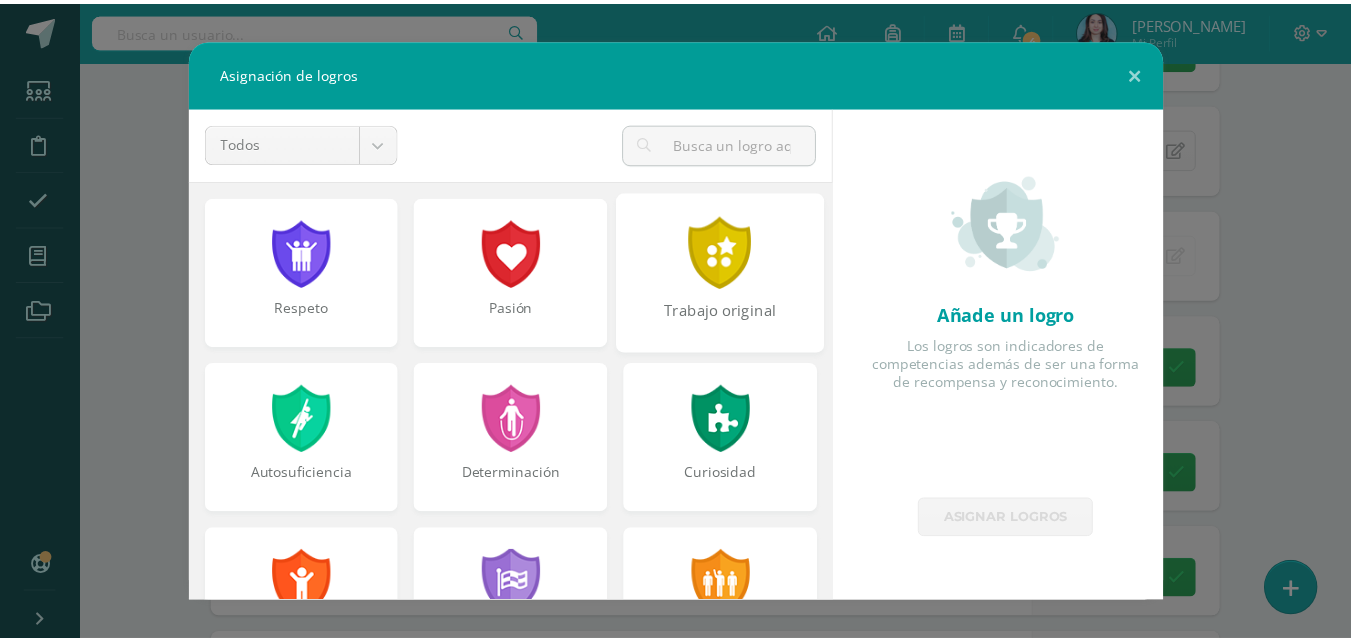 scroll, scrollTop: 200, scrollLeft: 0, axis: vertical 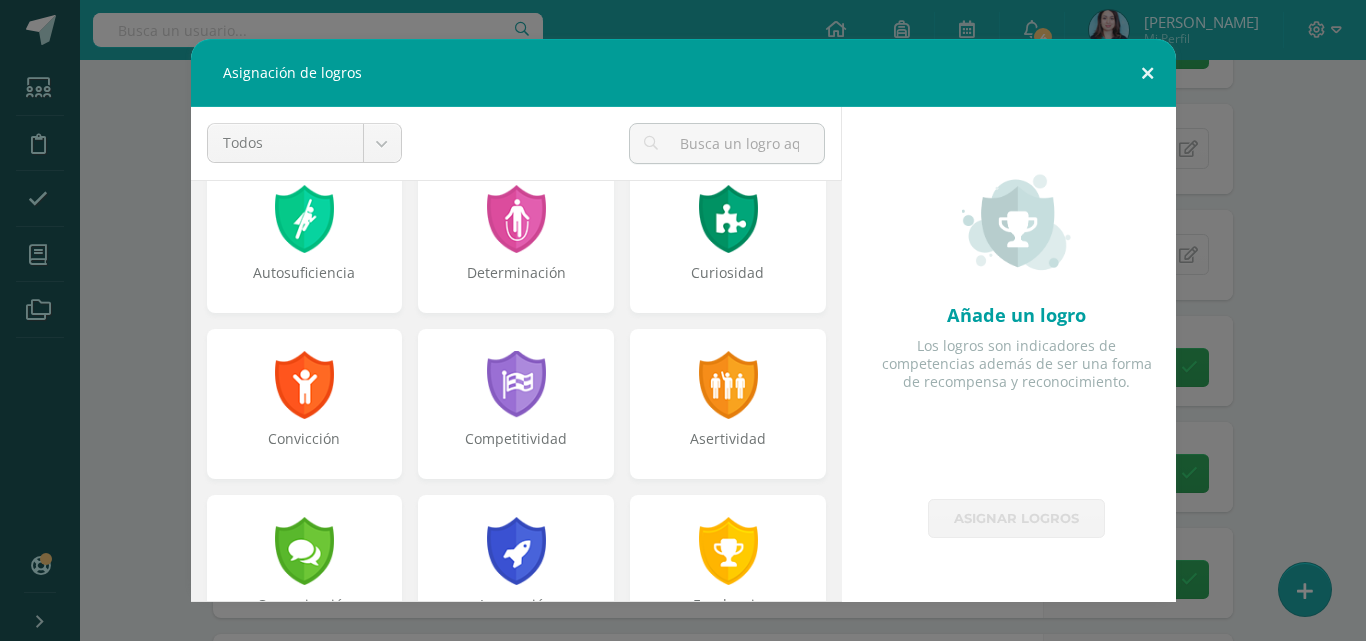 click at bounding box center (1147, 73) 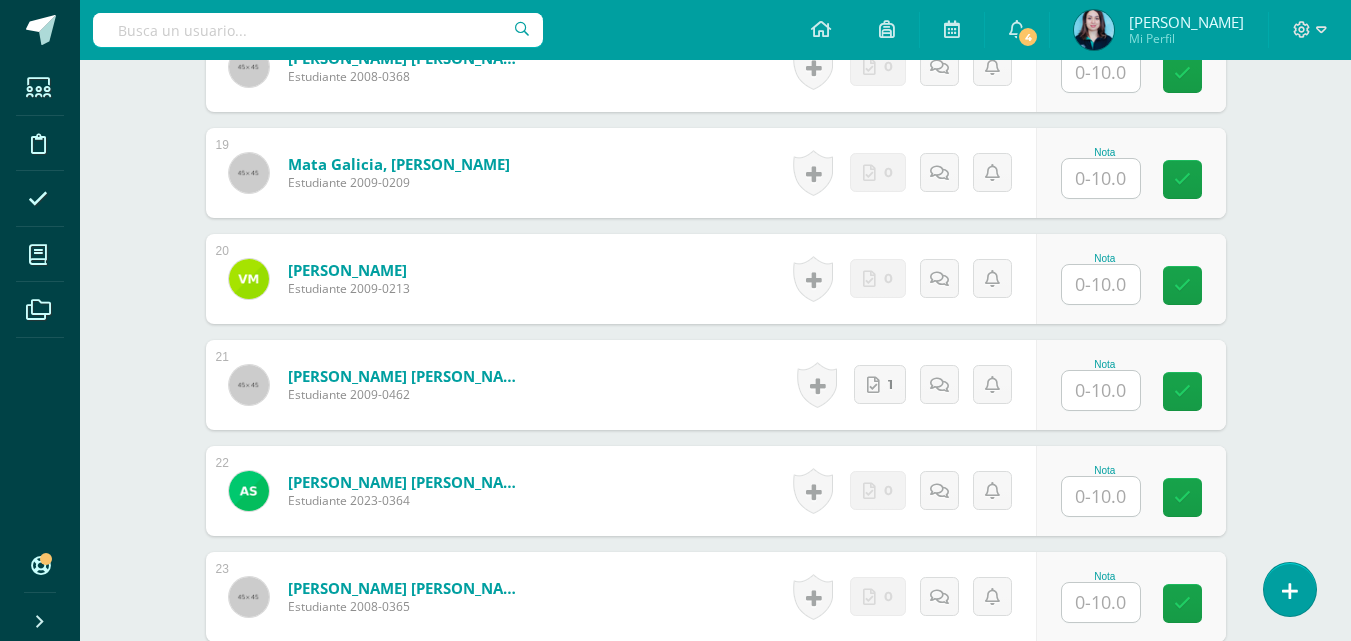 scroll, scrollTop: 2375, scrollLeft: 0, axis: vertical 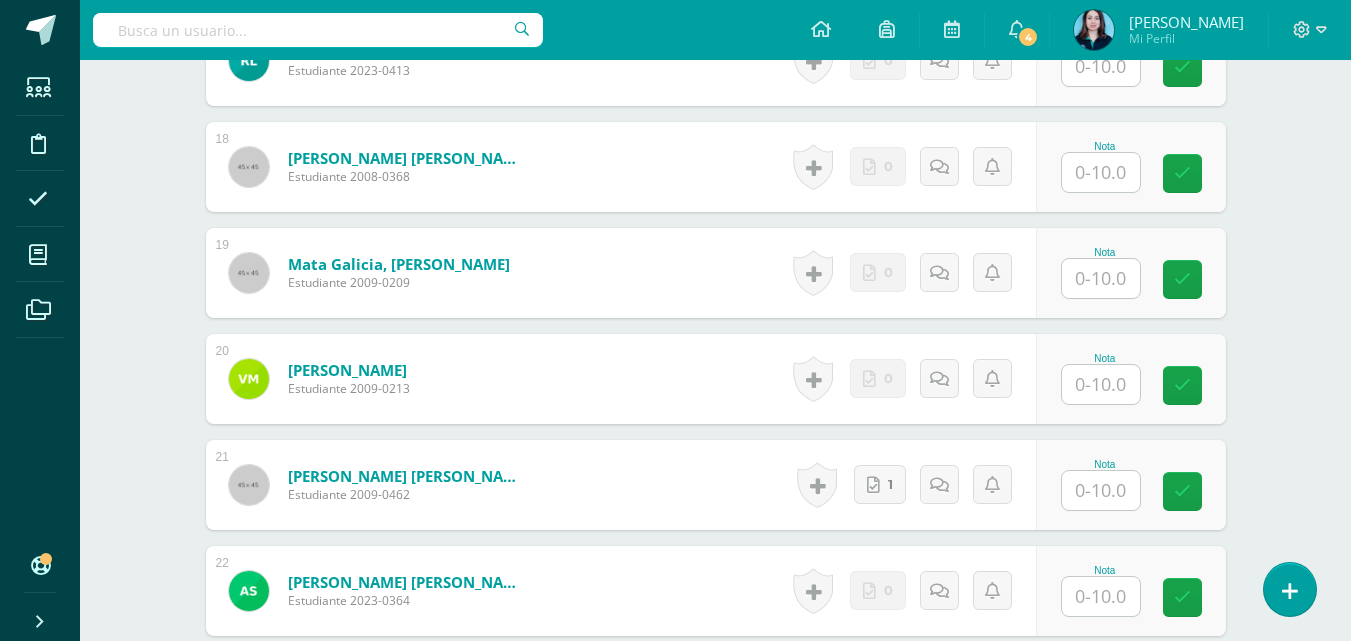 click at bounding box center [1101, 278] 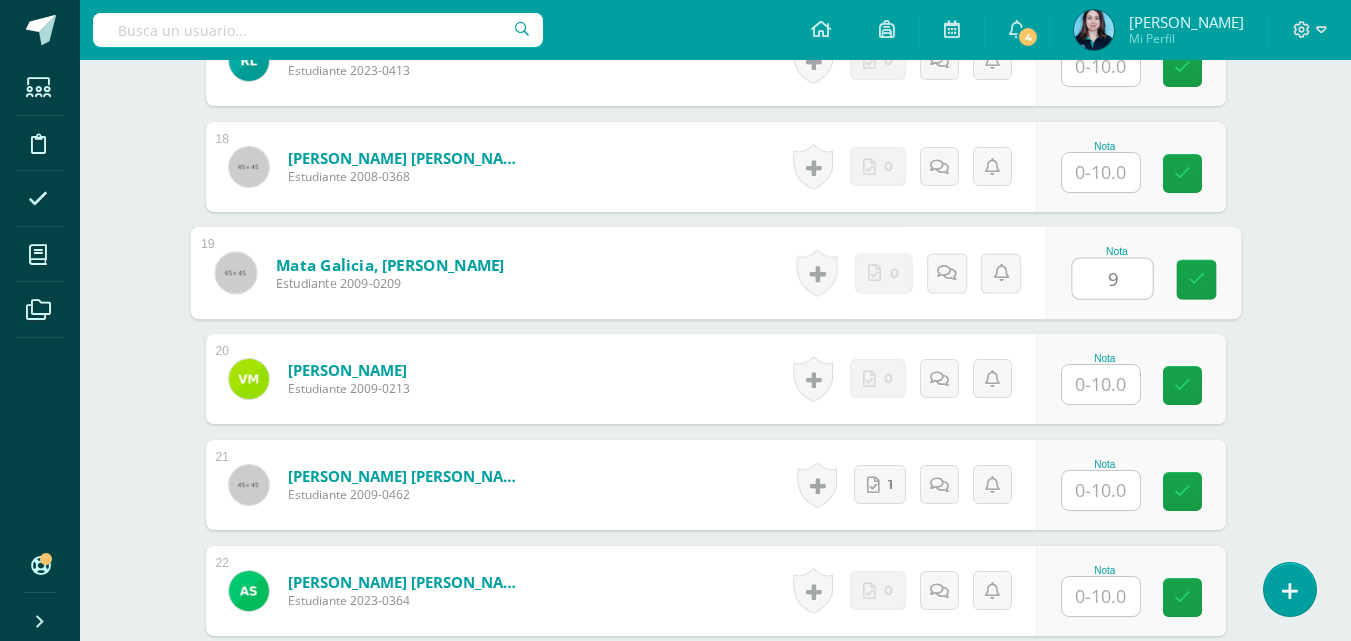 type on "9" 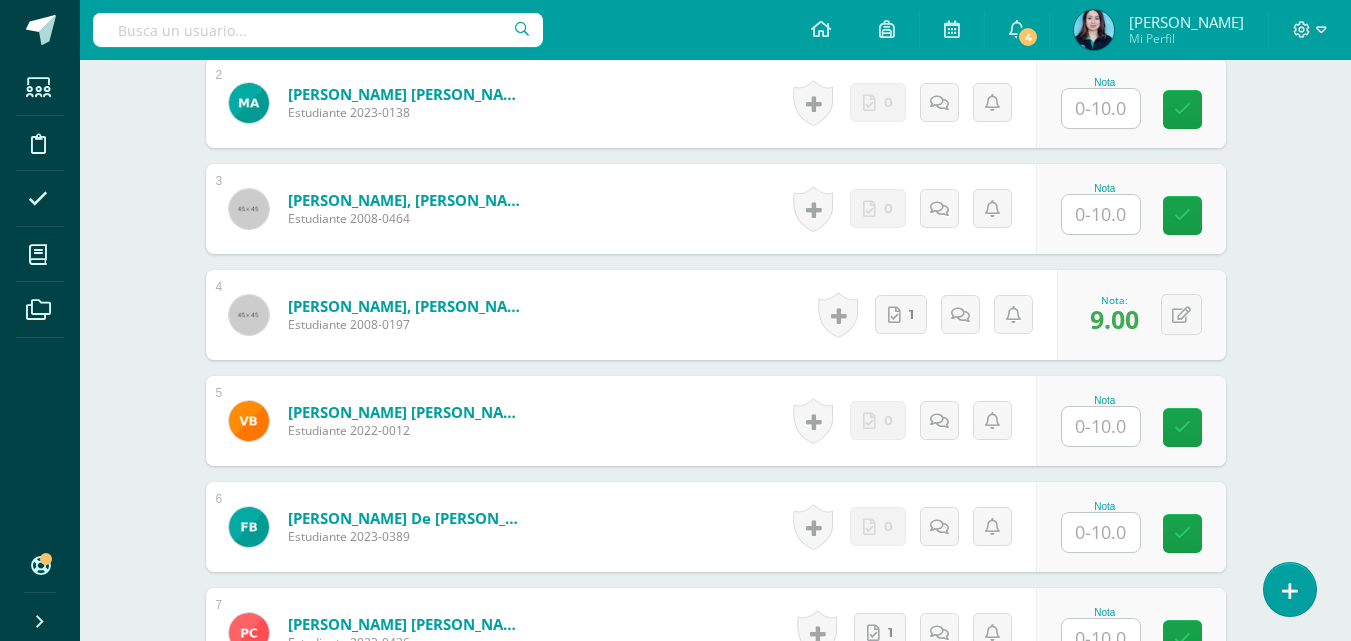 scroll, scrollTop: 900, scrollLeft: 0, axis: vertical 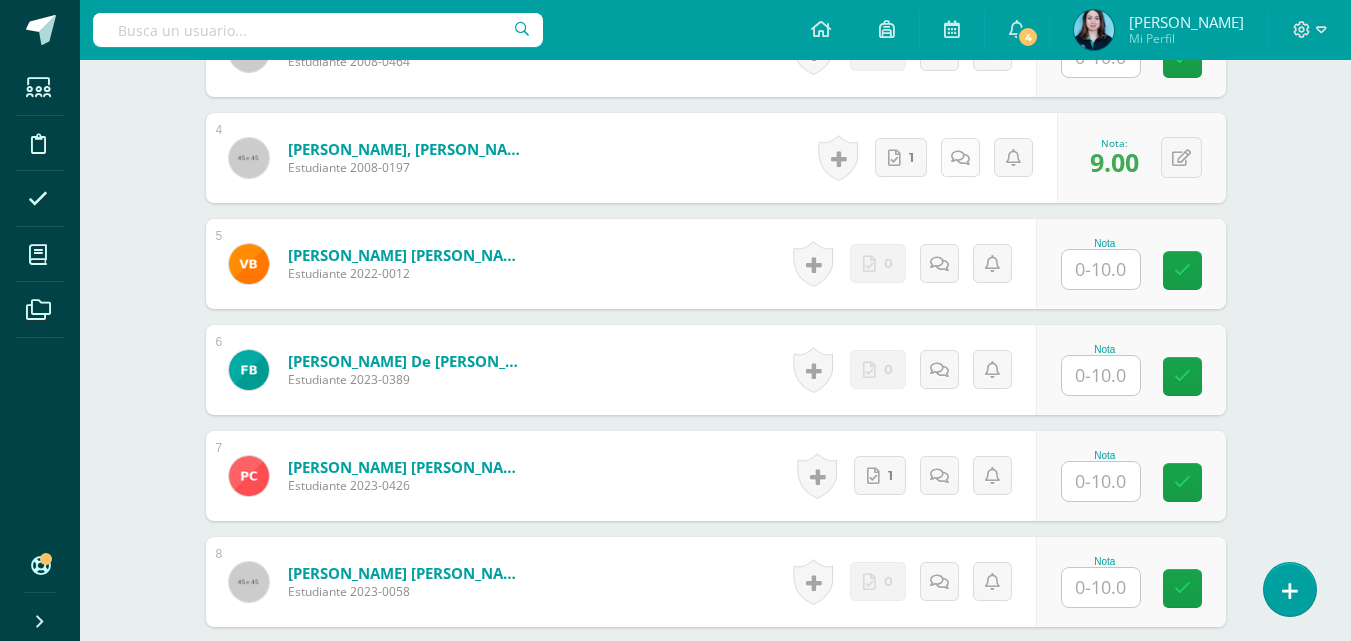 click at bounding box center (960, 158) 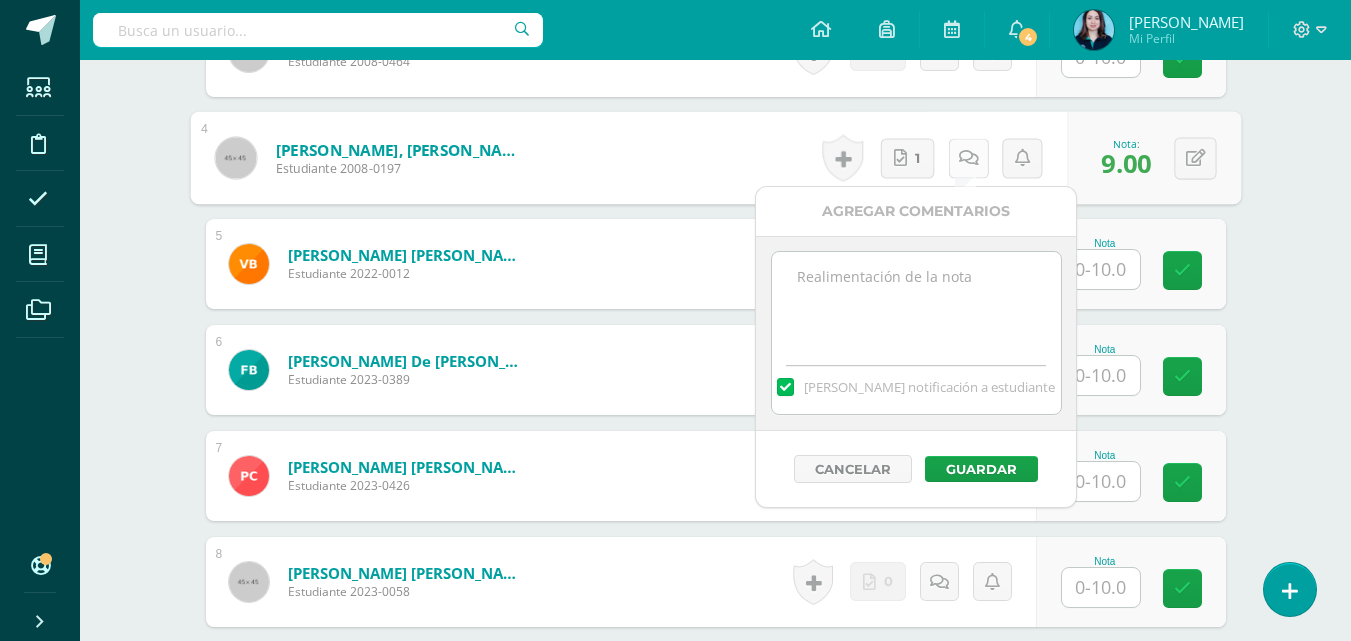 click at bounding box center [968, 157] 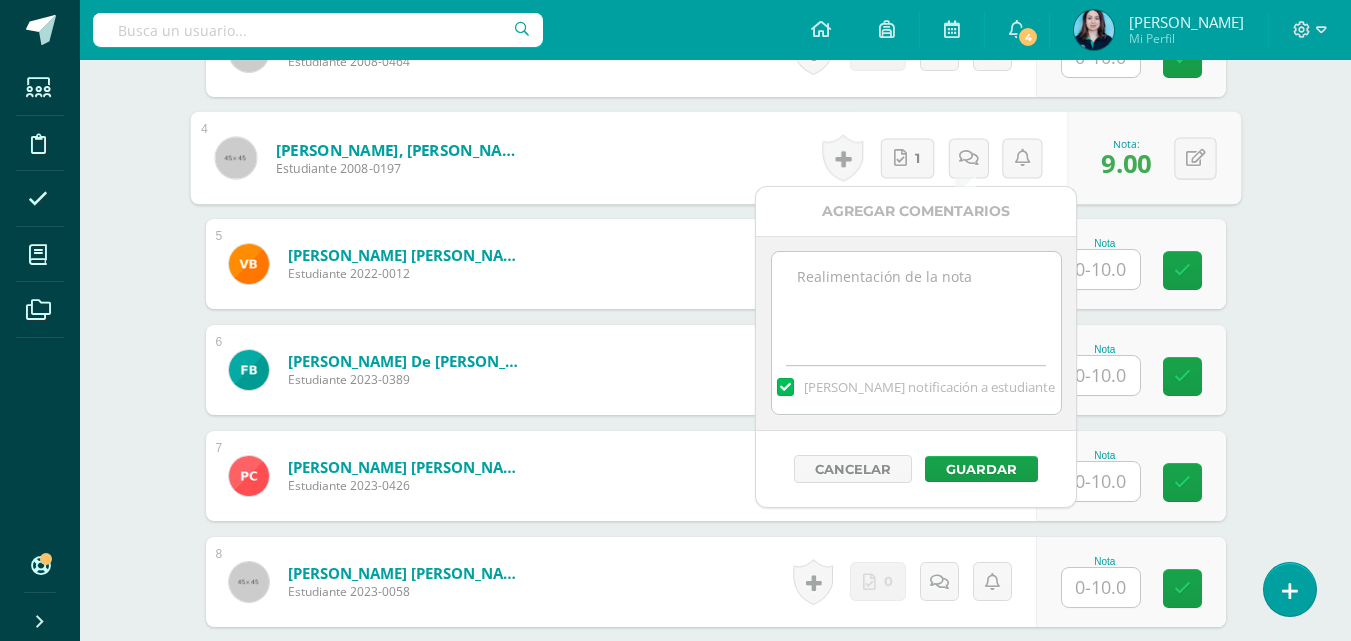 click on "Bedoya Cabrera, Valery Rossemary
Estudiante  2022-0012" at bounding box center (379, 264) 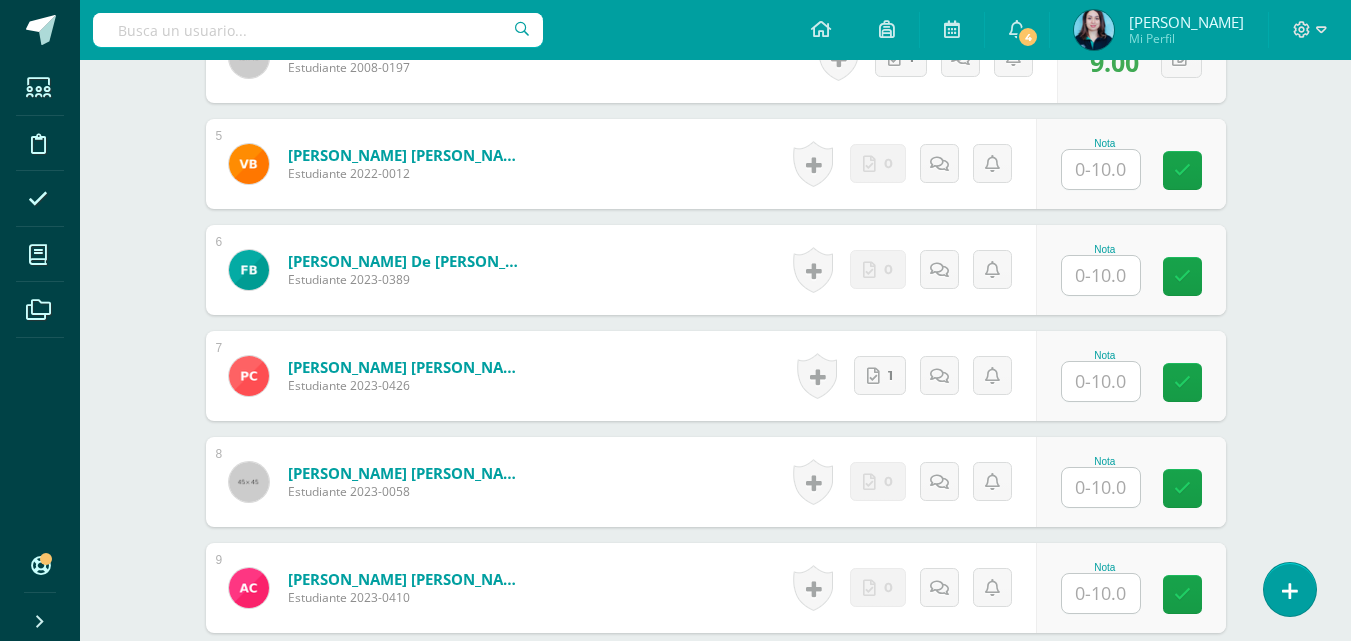scroll, scrollTop: 1100, scrollLeft: 0, axis: vertical 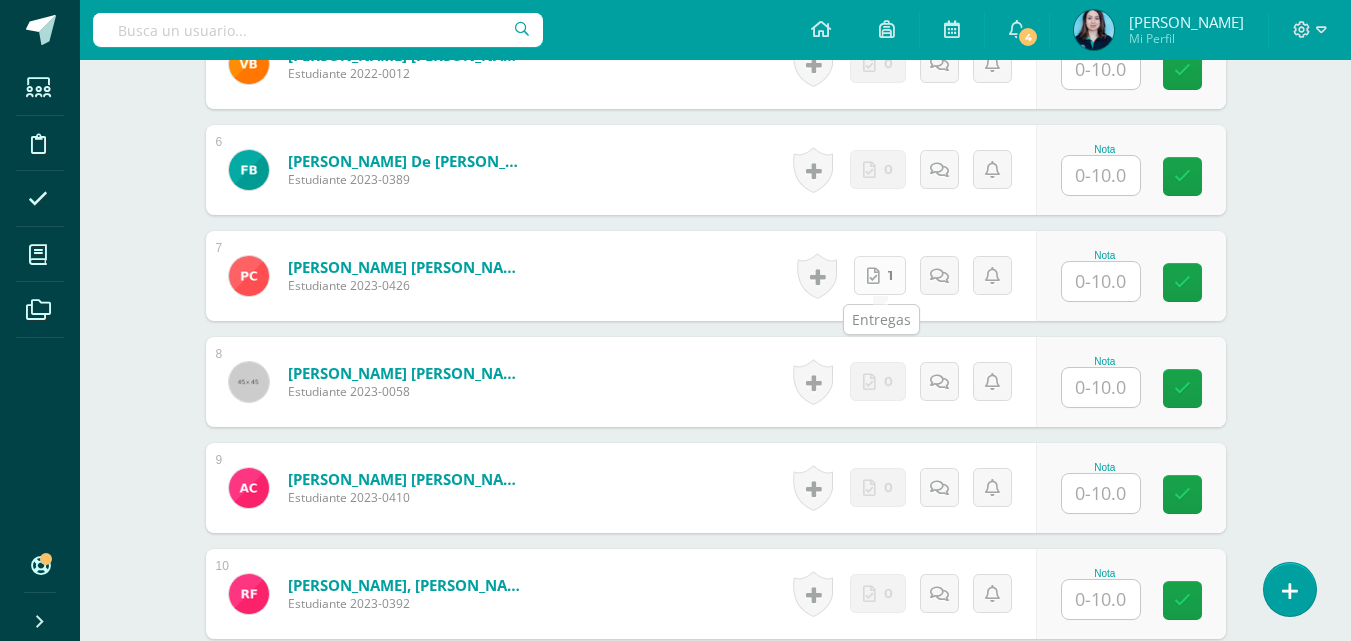 click on "1" at bounding box center (880, 275) 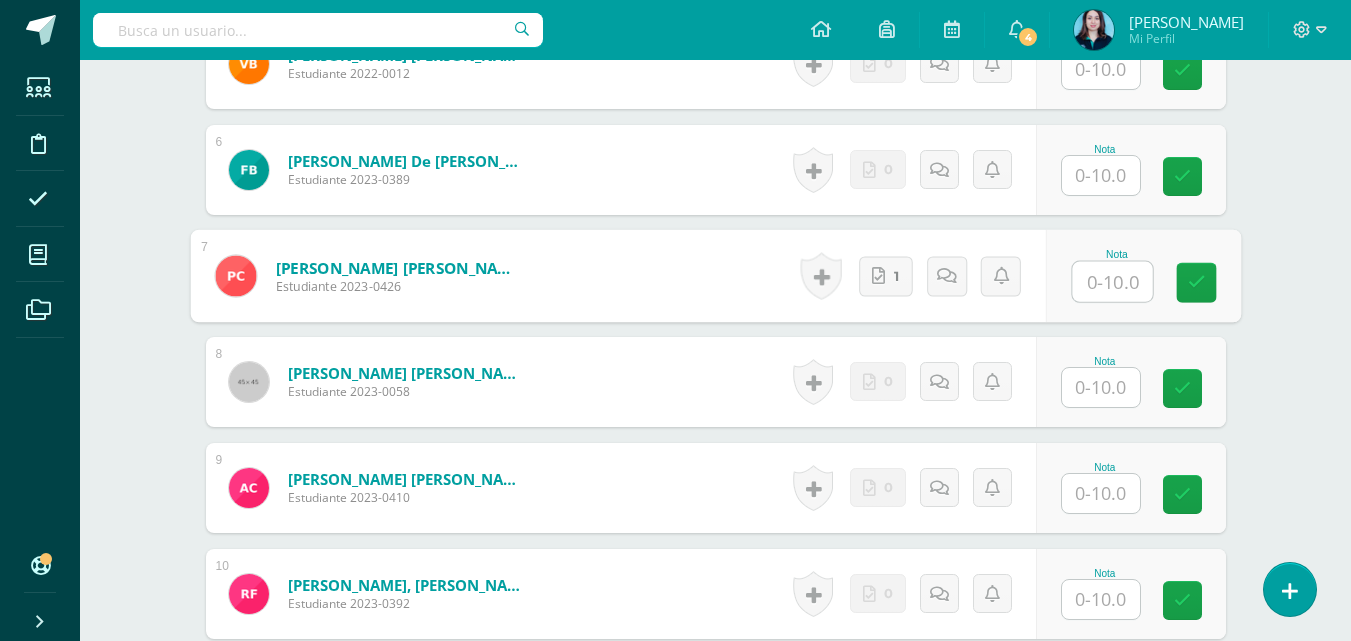 click at bounding box center [1112, 282] 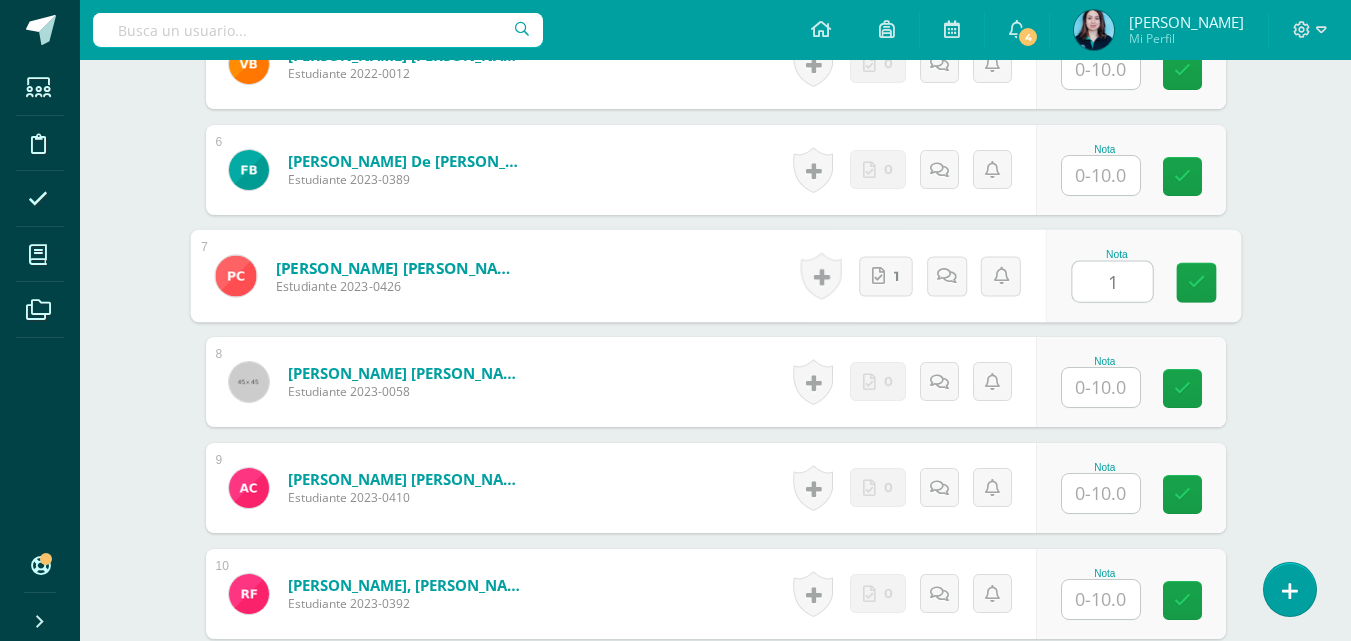 type on "10" 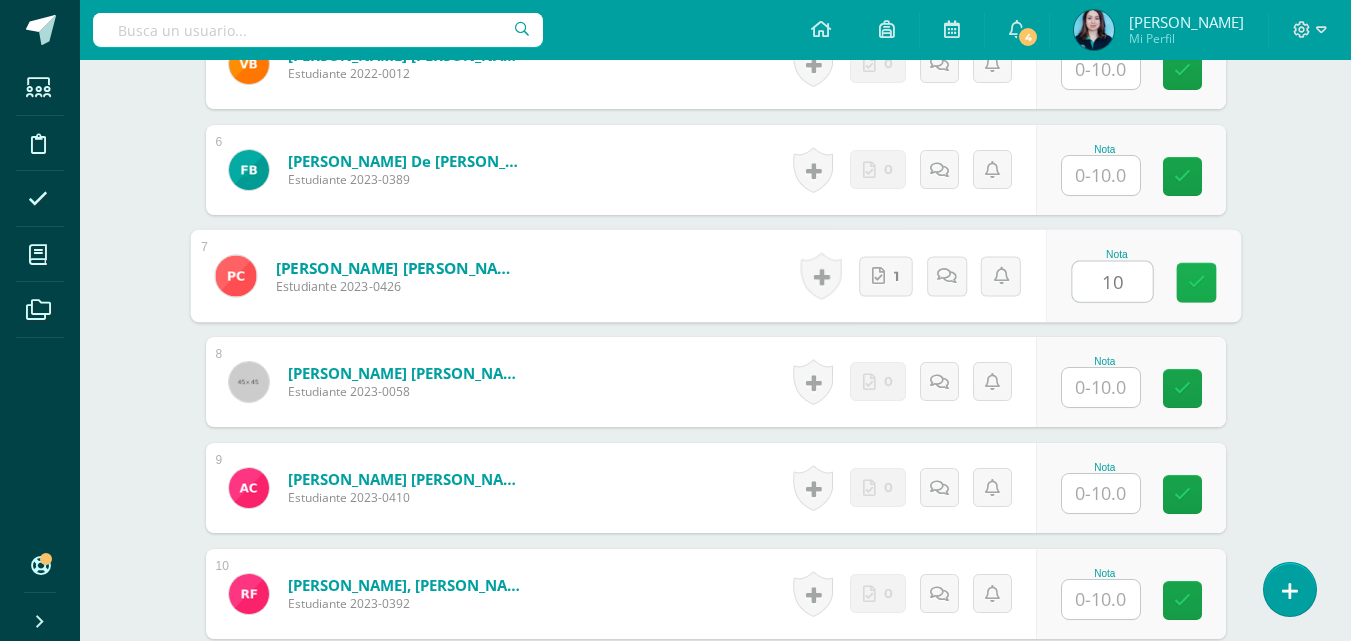 click at bounding box center (1196, 283) 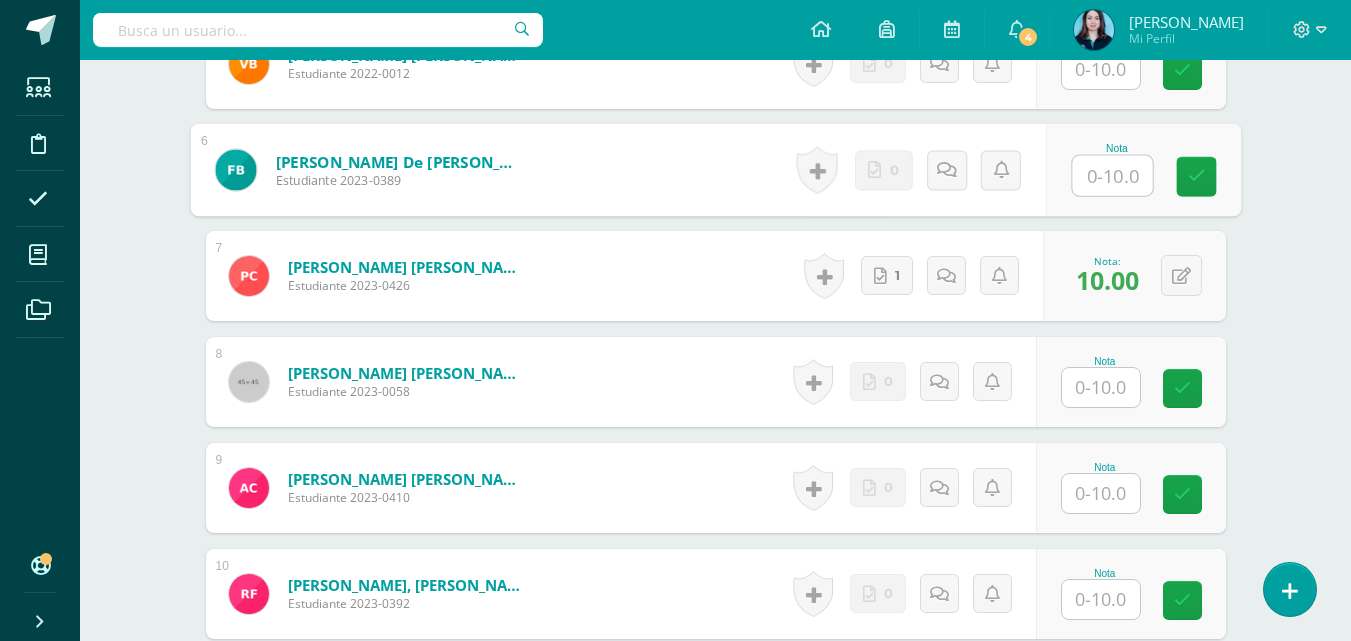 click at bounding box center [1112, 176] 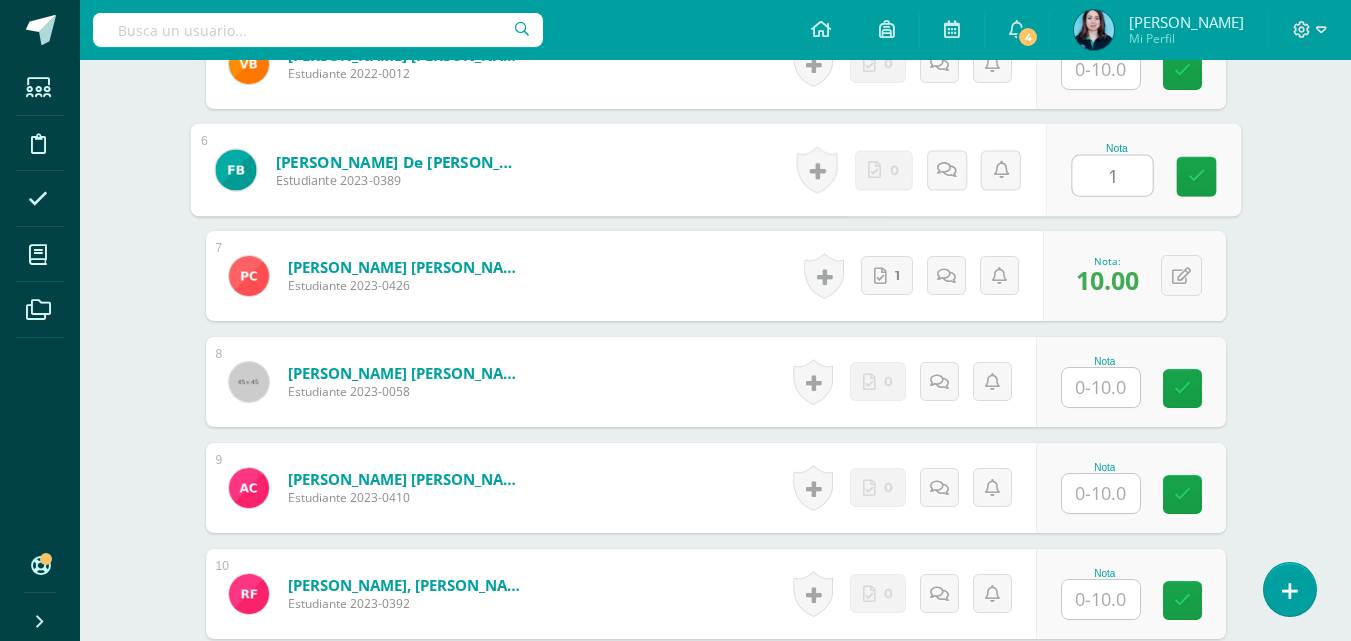 type on "10" 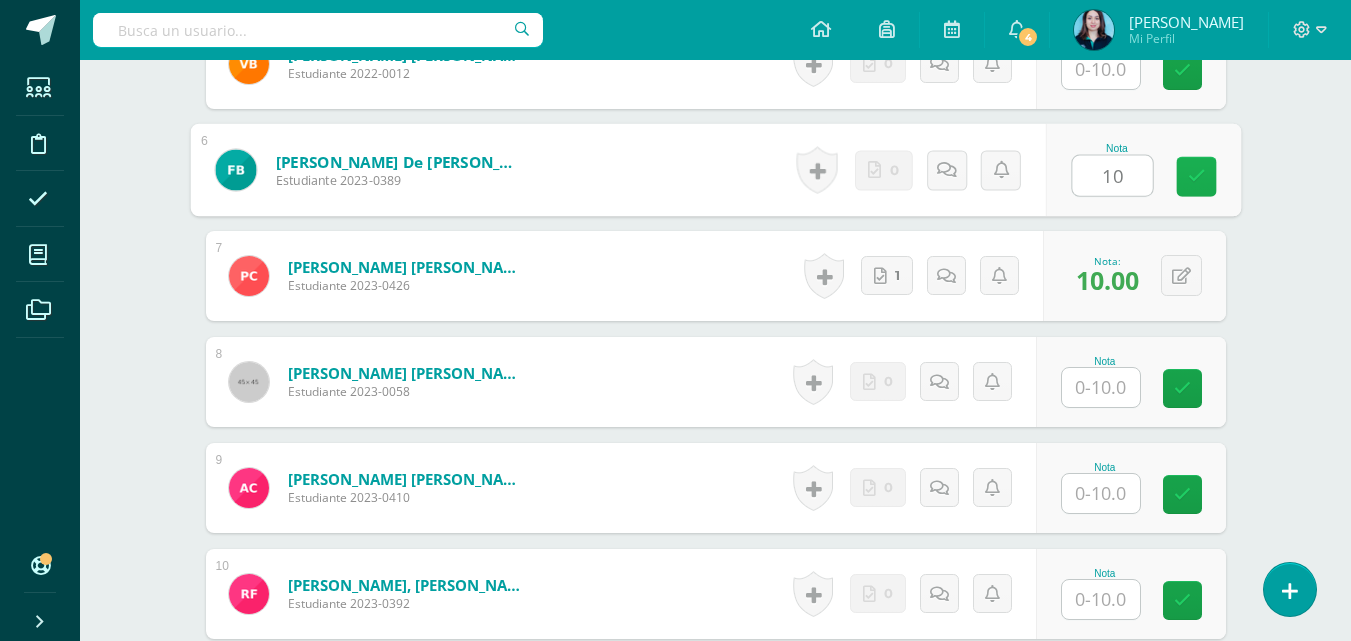 click at bounding box center [1196, 176] 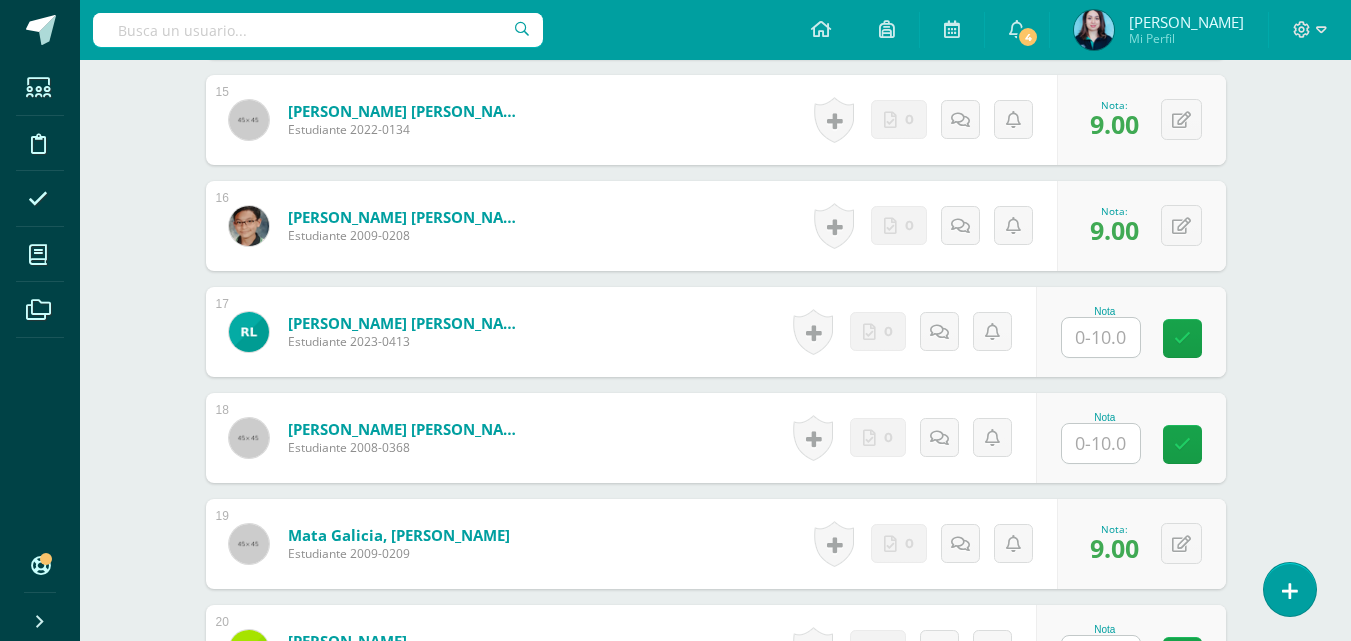 scroll, scrollTop: 2300, scrollLeft: 0, axis: vertical 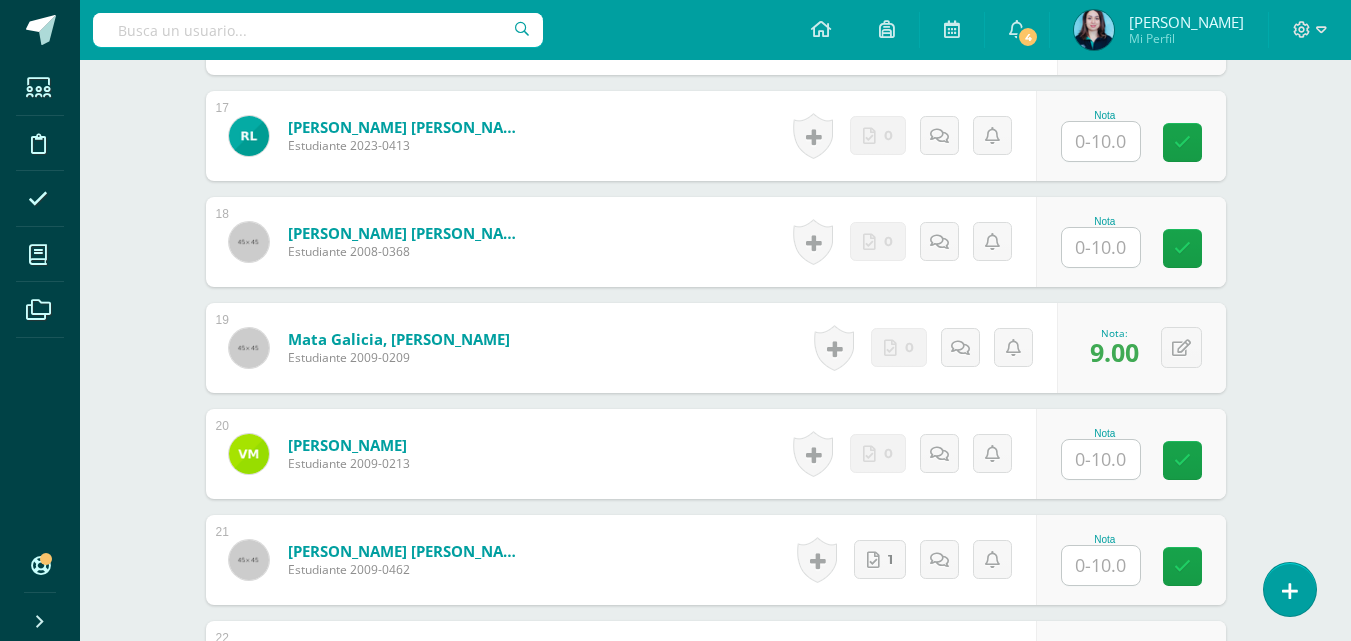 click at bounding box center [1101, 459] 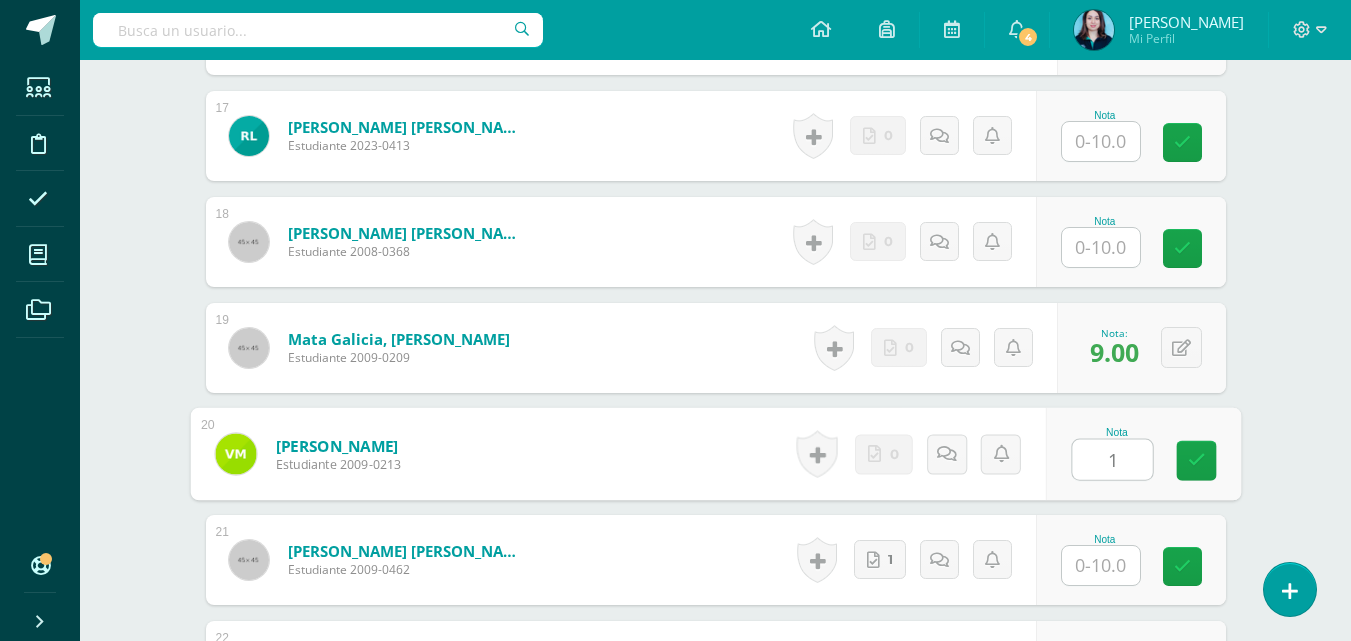 type on "10" 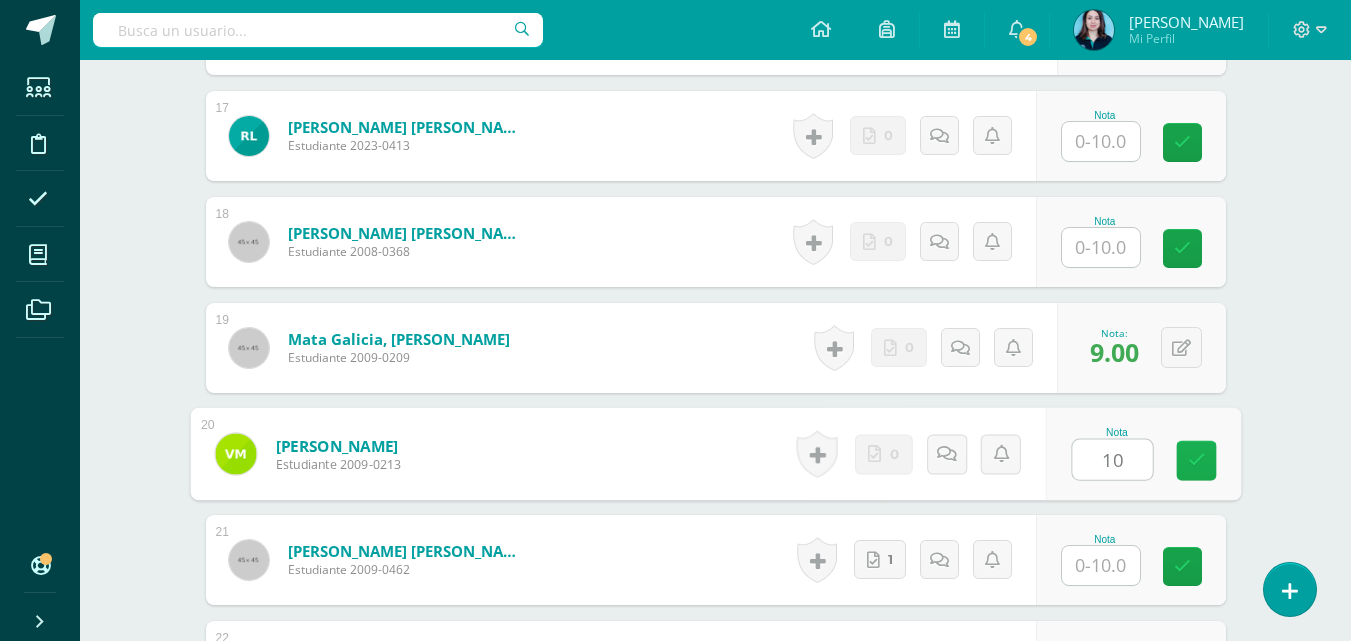 click at bounding box center [1196, 460] 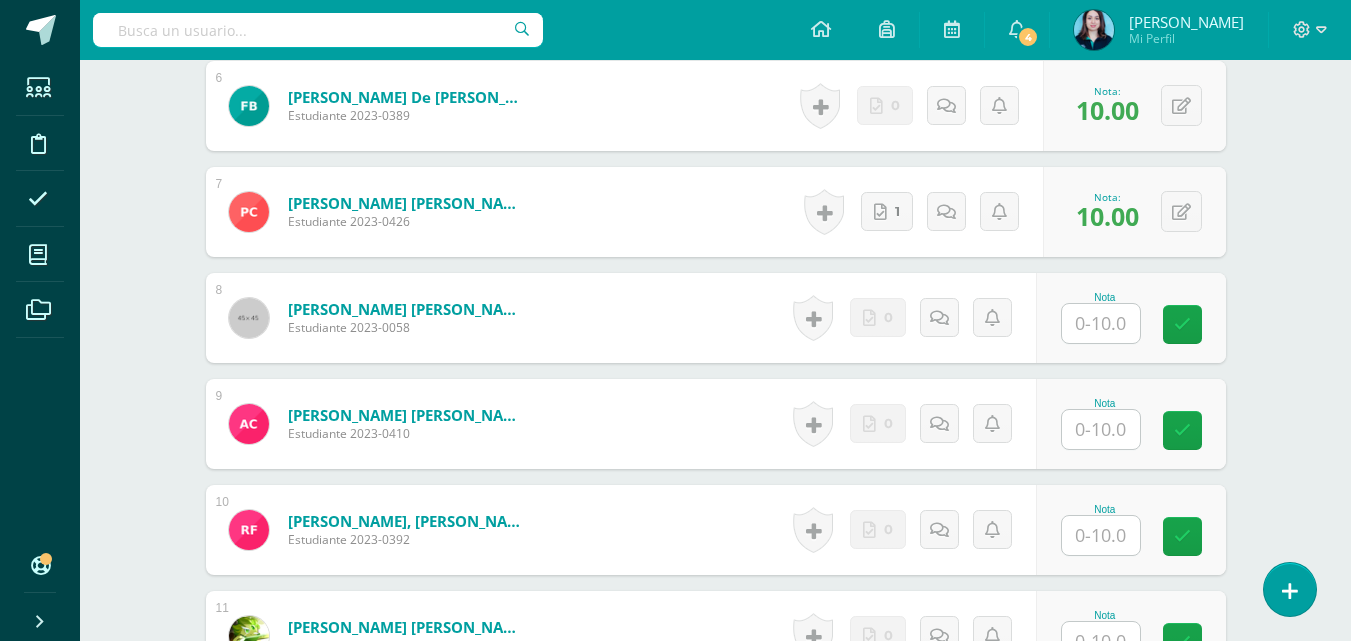 scroll, scrollTop: 1200, scrollLeft: 0, axis: vertical 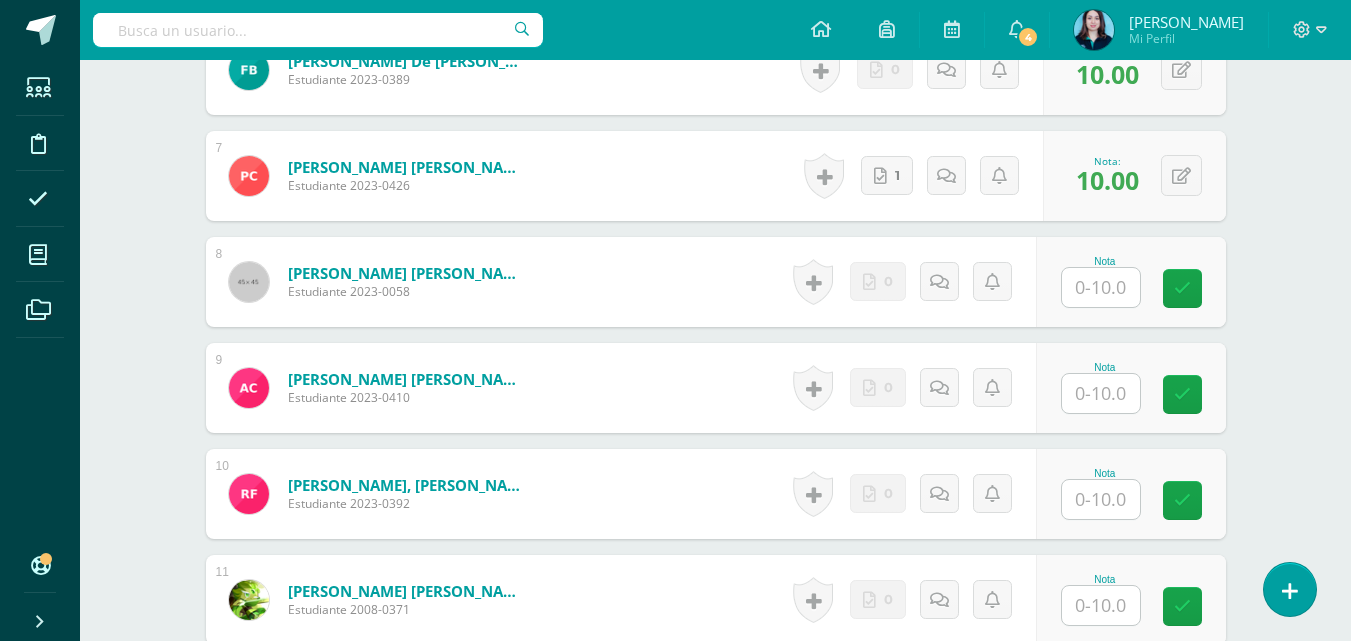 click at bounding box center (1101, 393) 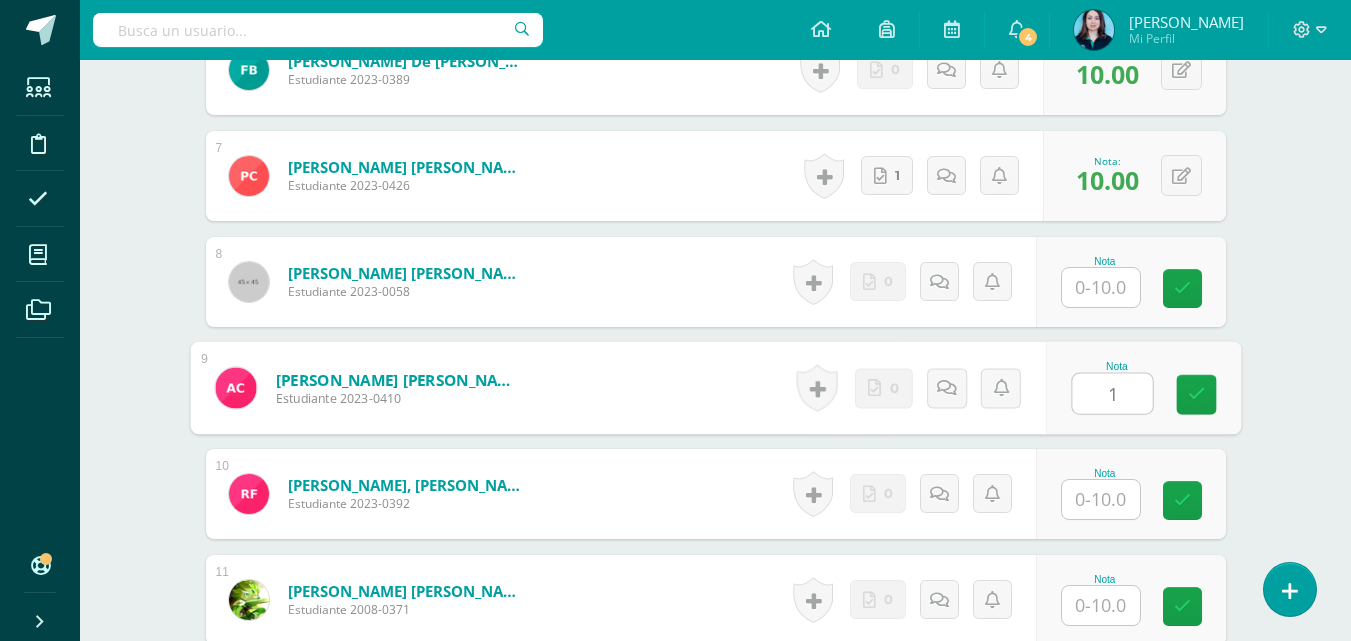 type on "10" 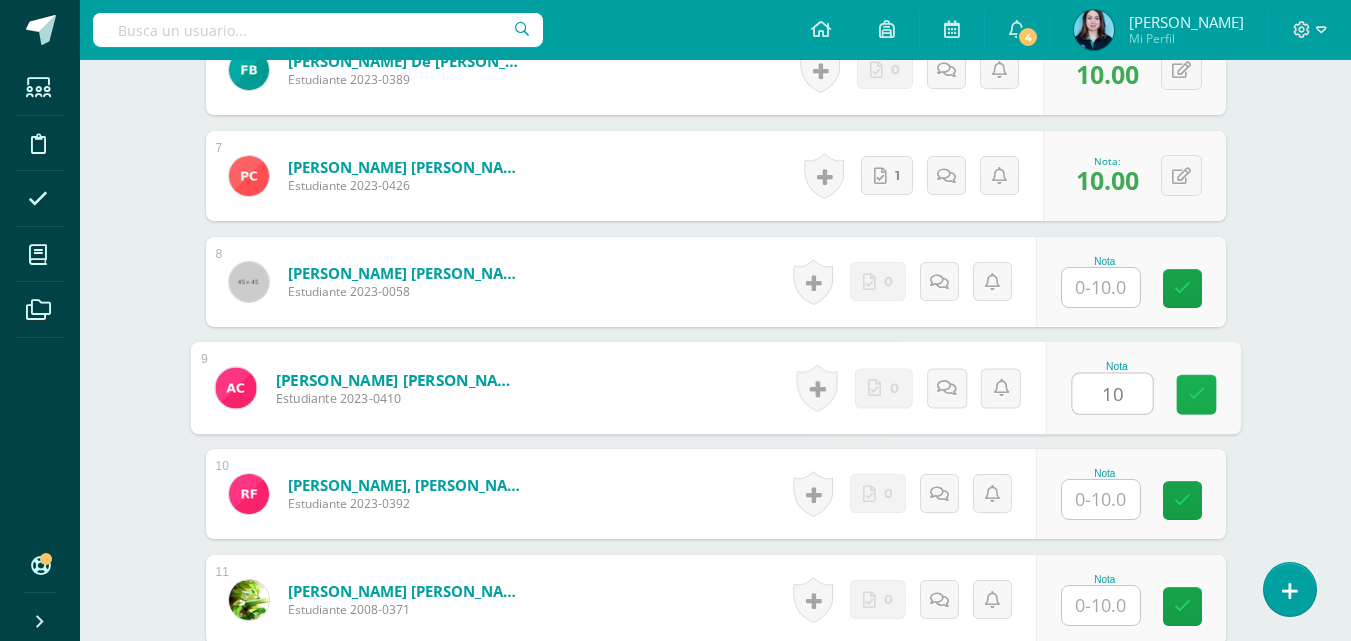 click at bounding box center [1196, 394] 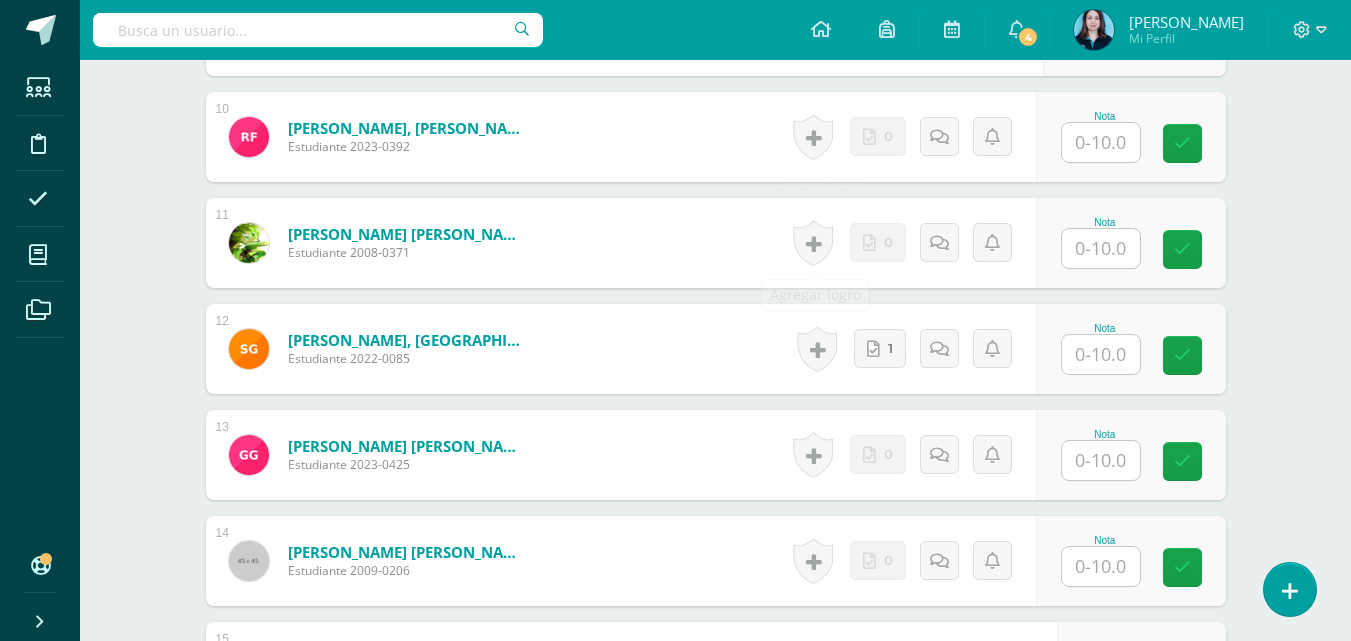 scroll, scrollTop: 1600, scrollLeft: 0, axis: vertical 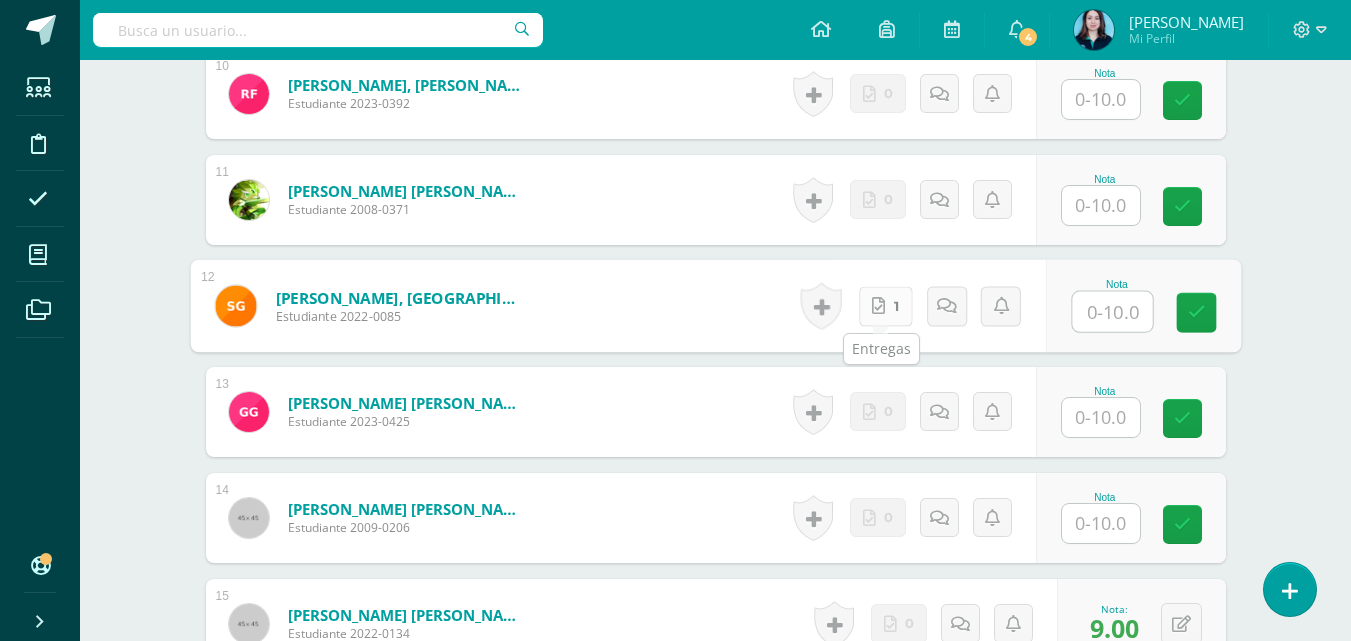click on "1" at bounding box center [885, 306] 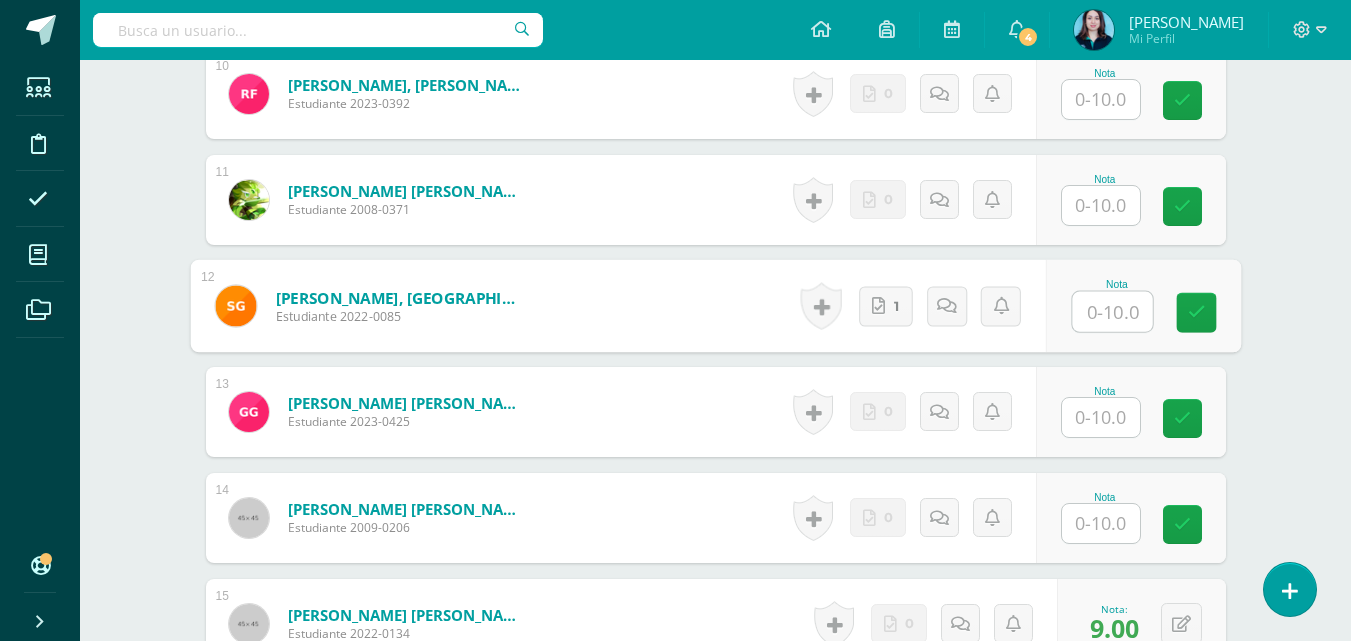 click at bounding box center (1112, 312) 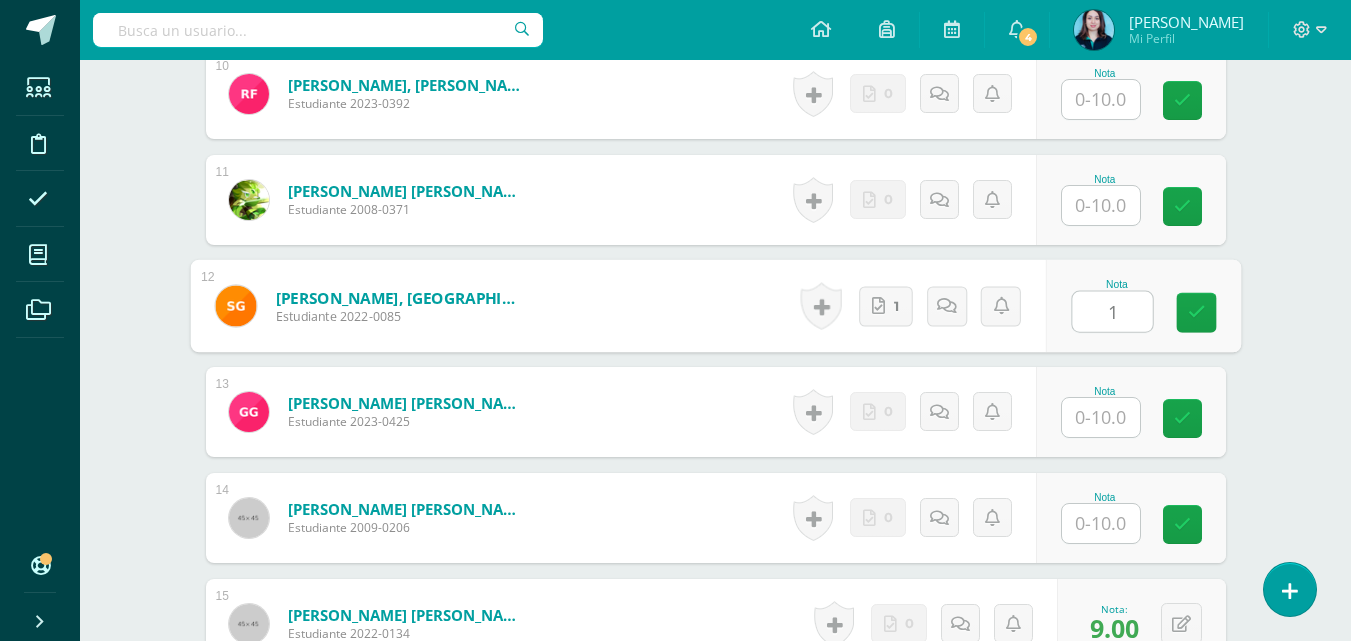 type on "10" 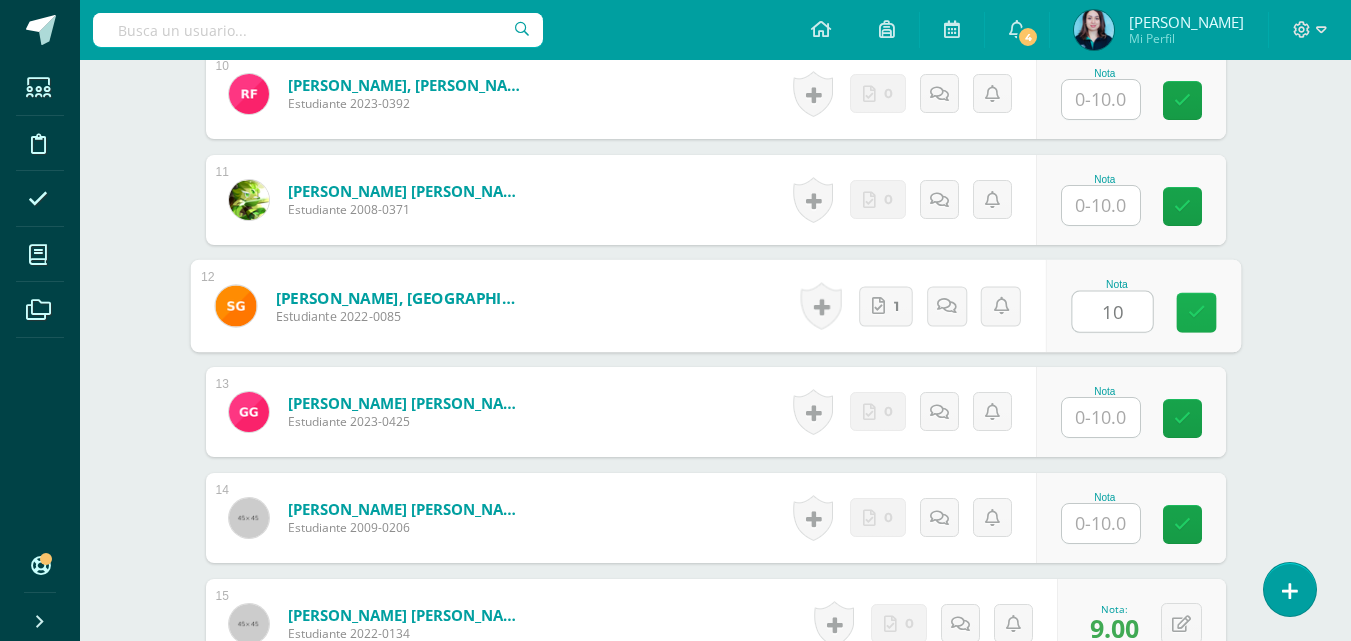 click at bounding box center (1196, 313) 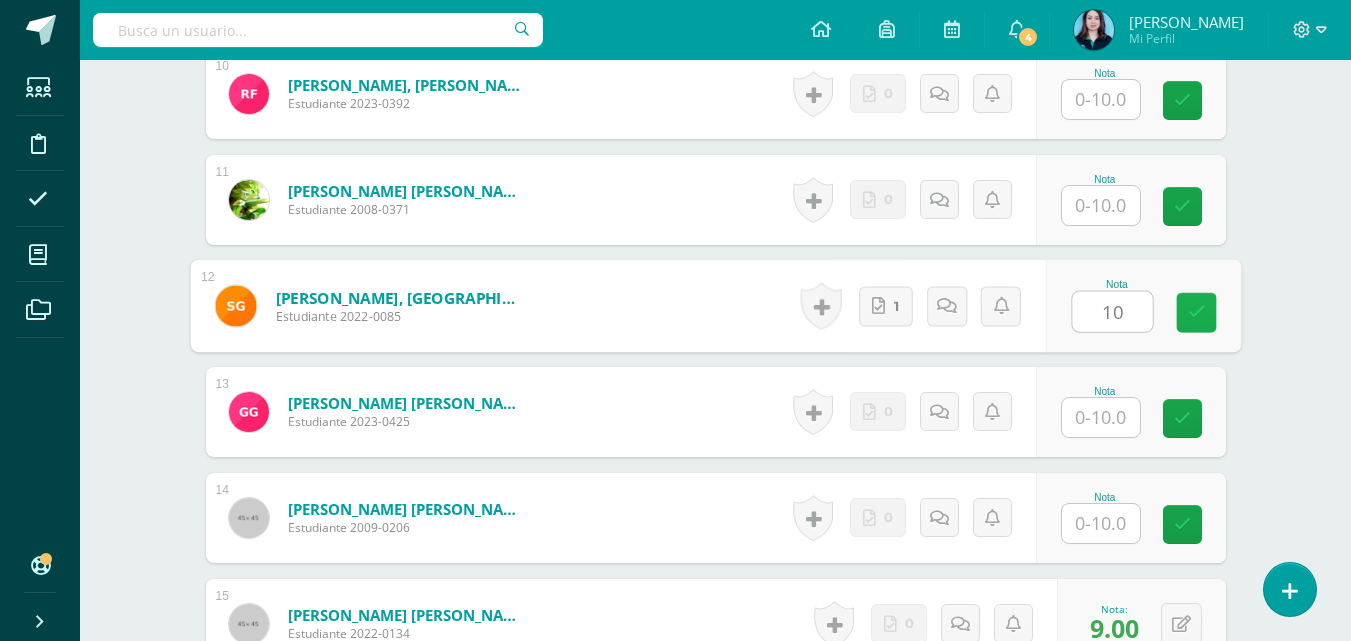 click at bounding box center [1196, 312] 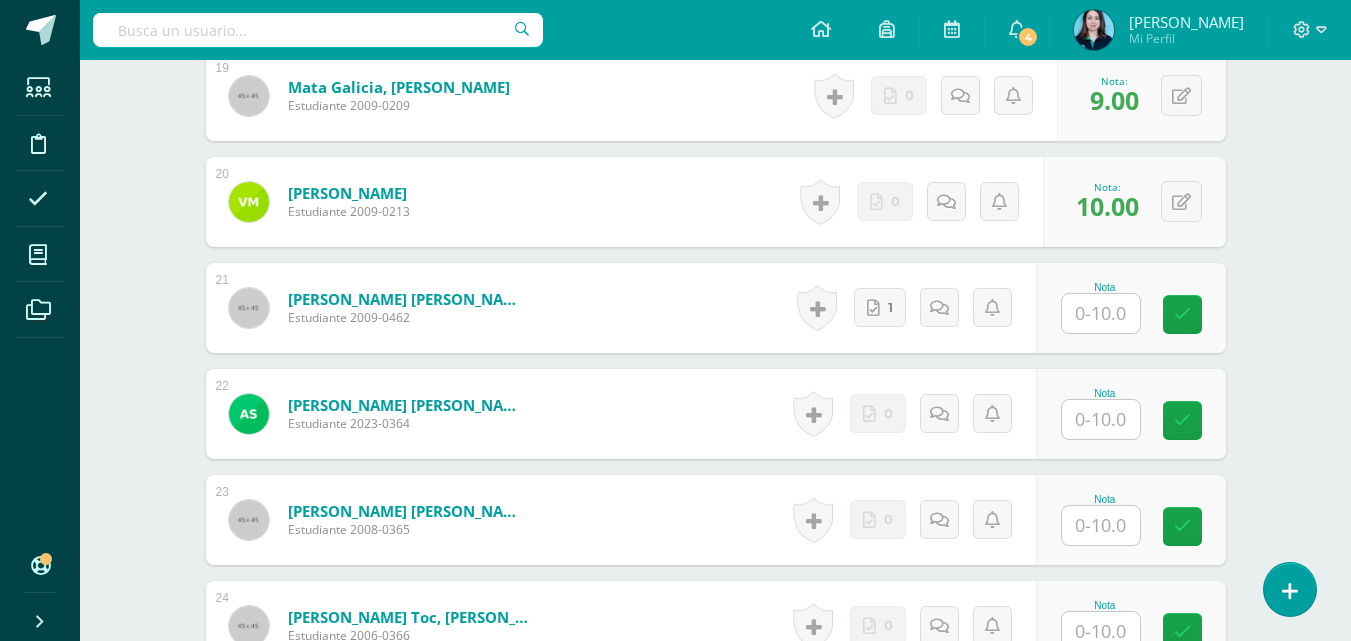 scroll, scrollTop: 2811, scrollLeft: 0, axis: vertical 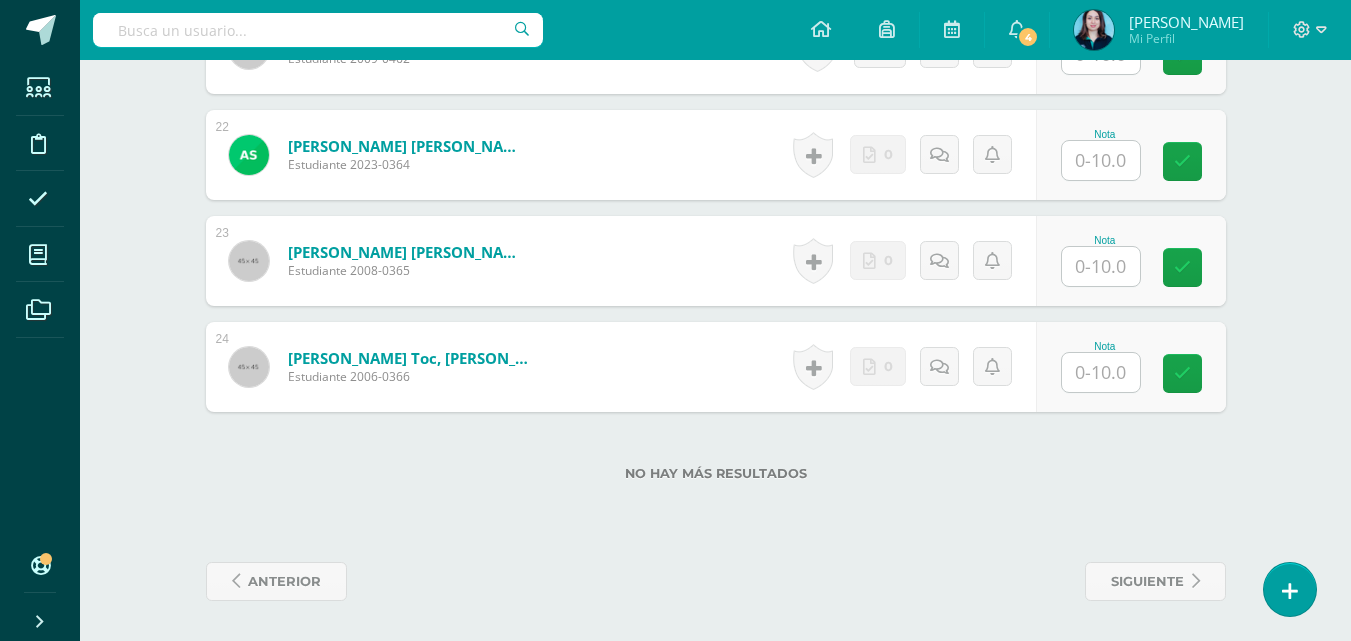 click at bounding box center (1101, 266) 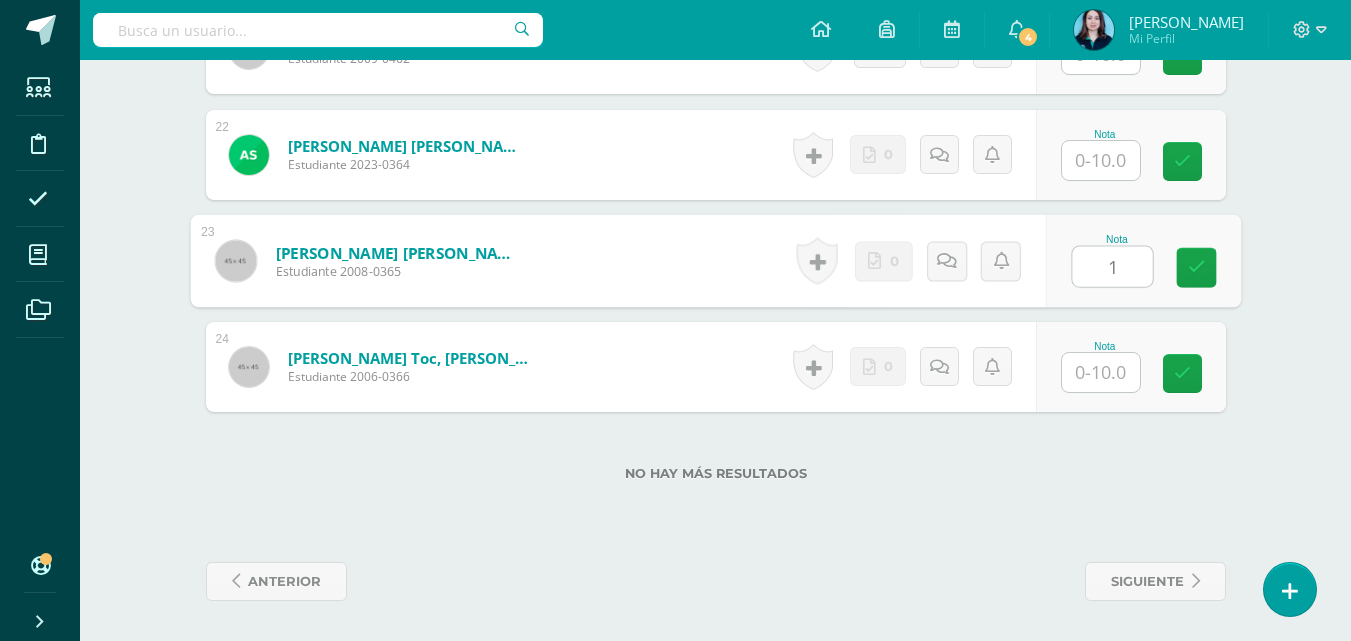 type on "10" 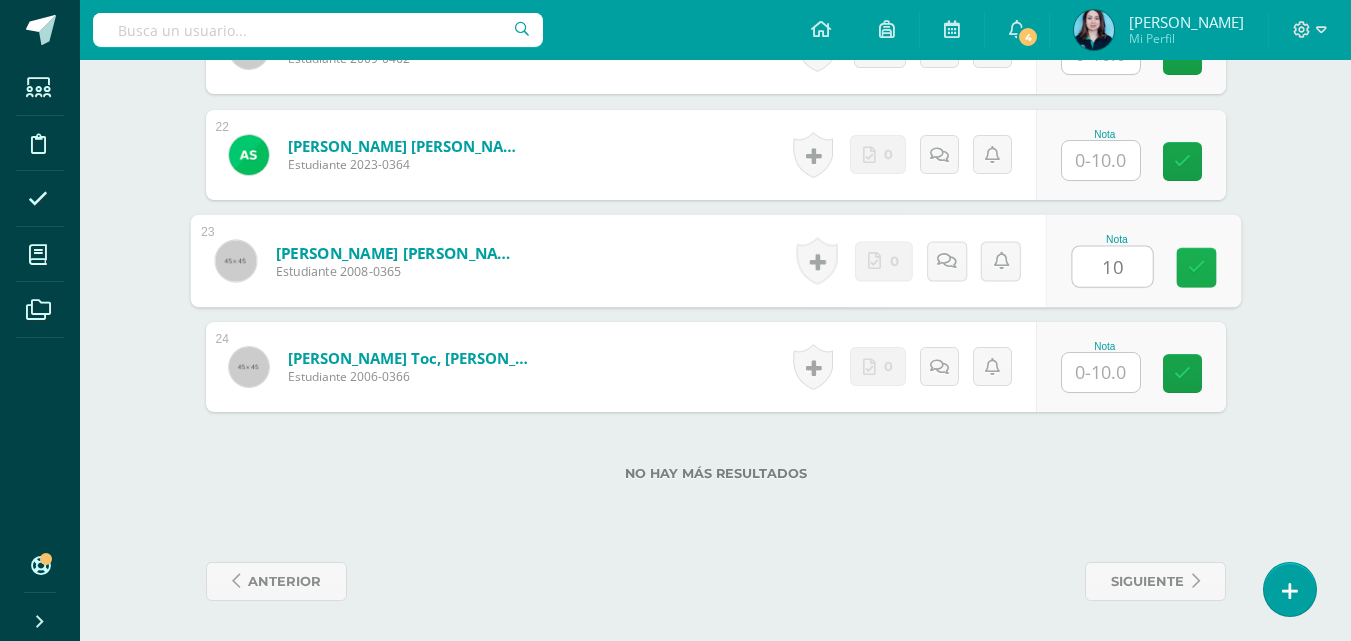 click at bounding box center (1196, 268) 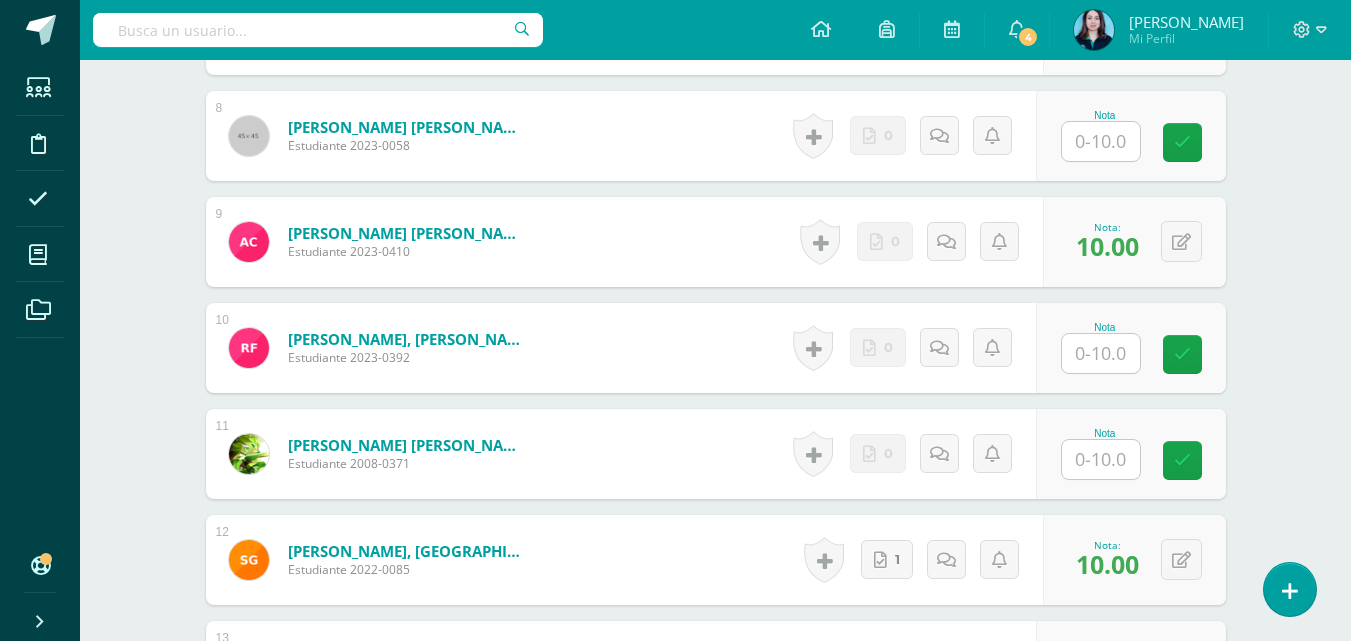 scroll, scrollTop: 1311, scrollLeft: 0, axis: vertical 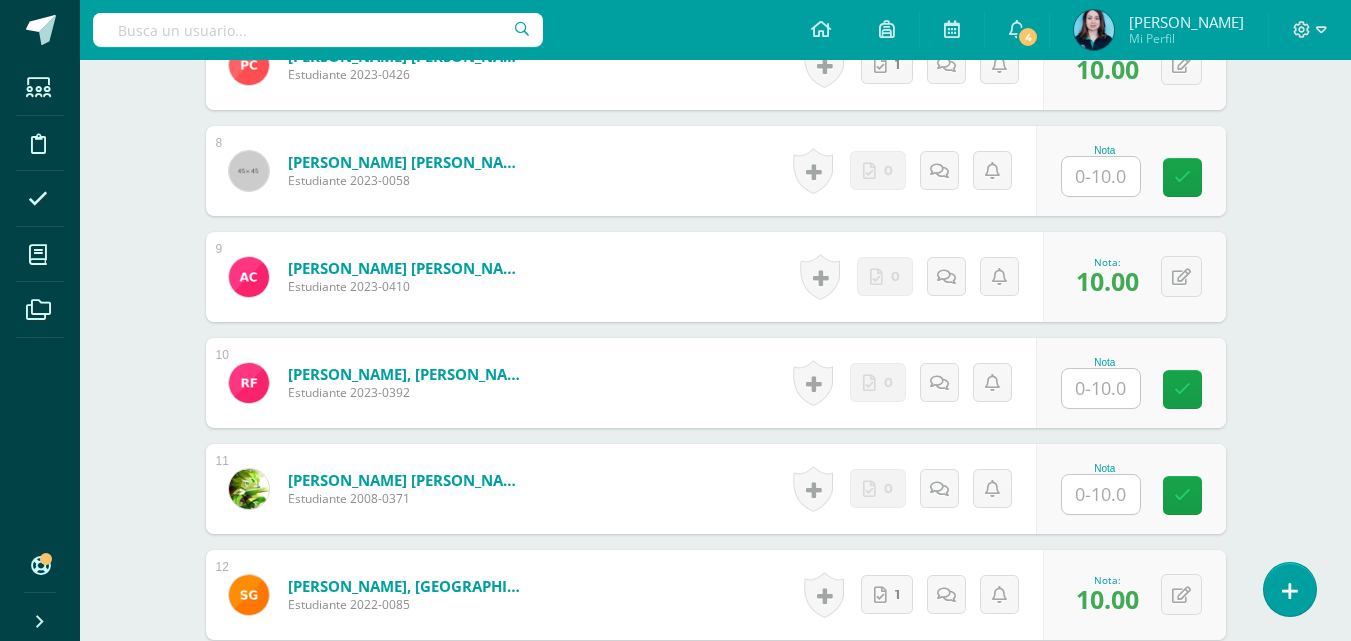 click at bounding box center [1101, 176] 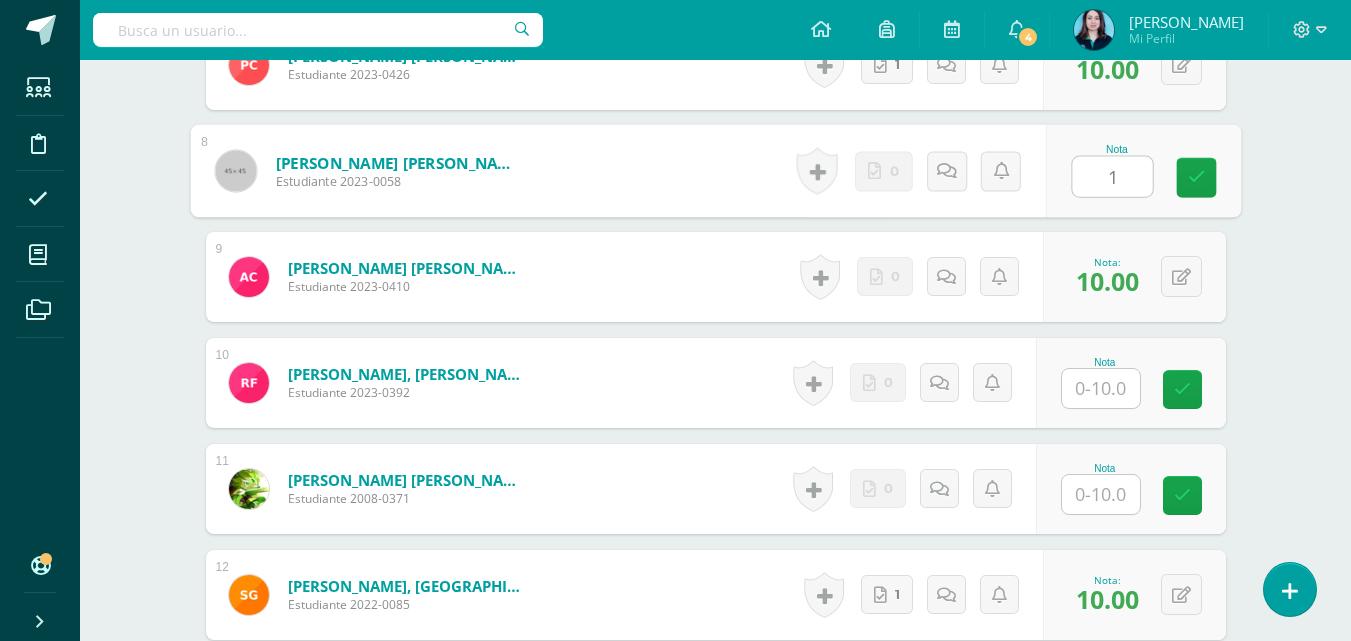 type on "10" 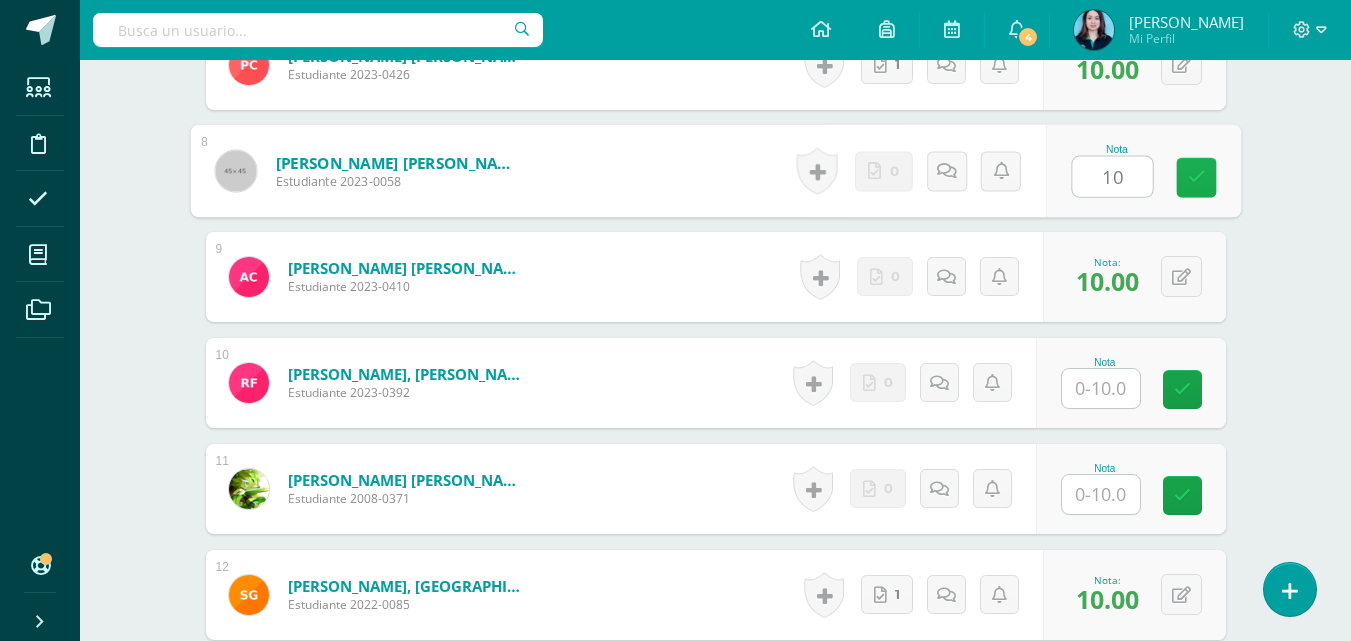 click at bounding box center [1196, 177] 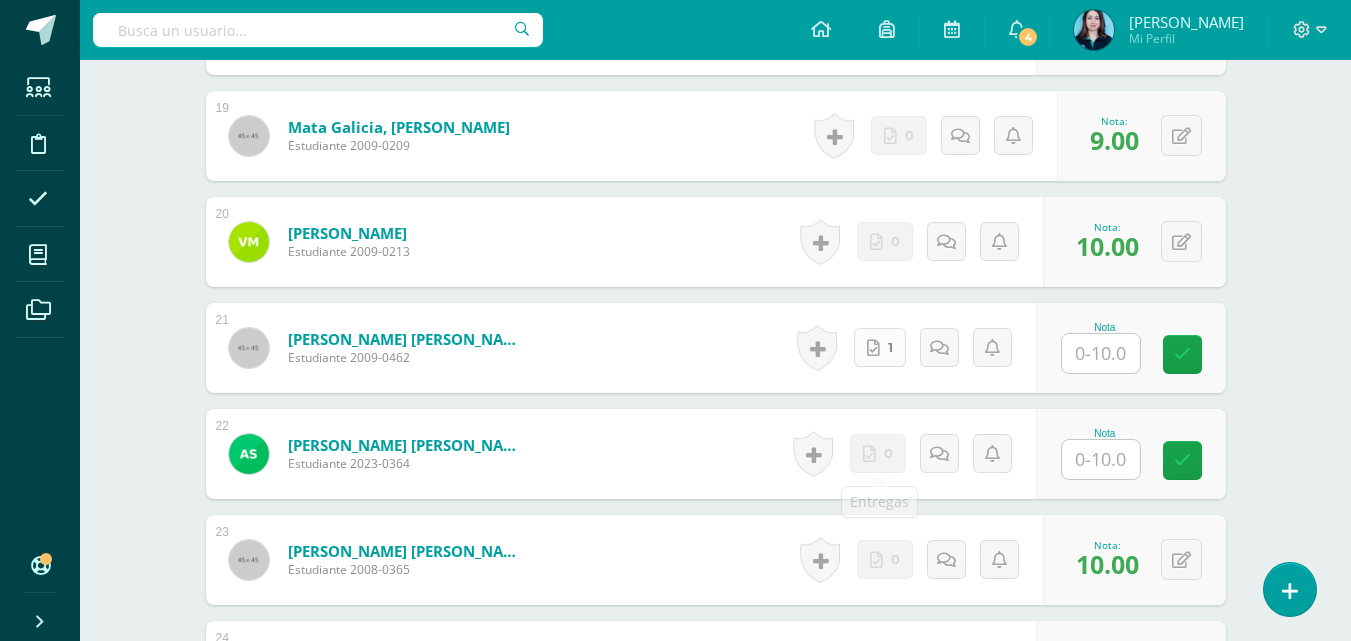 scroll, scrollTop: 2511, scrollLeft: 0, axis: vertical 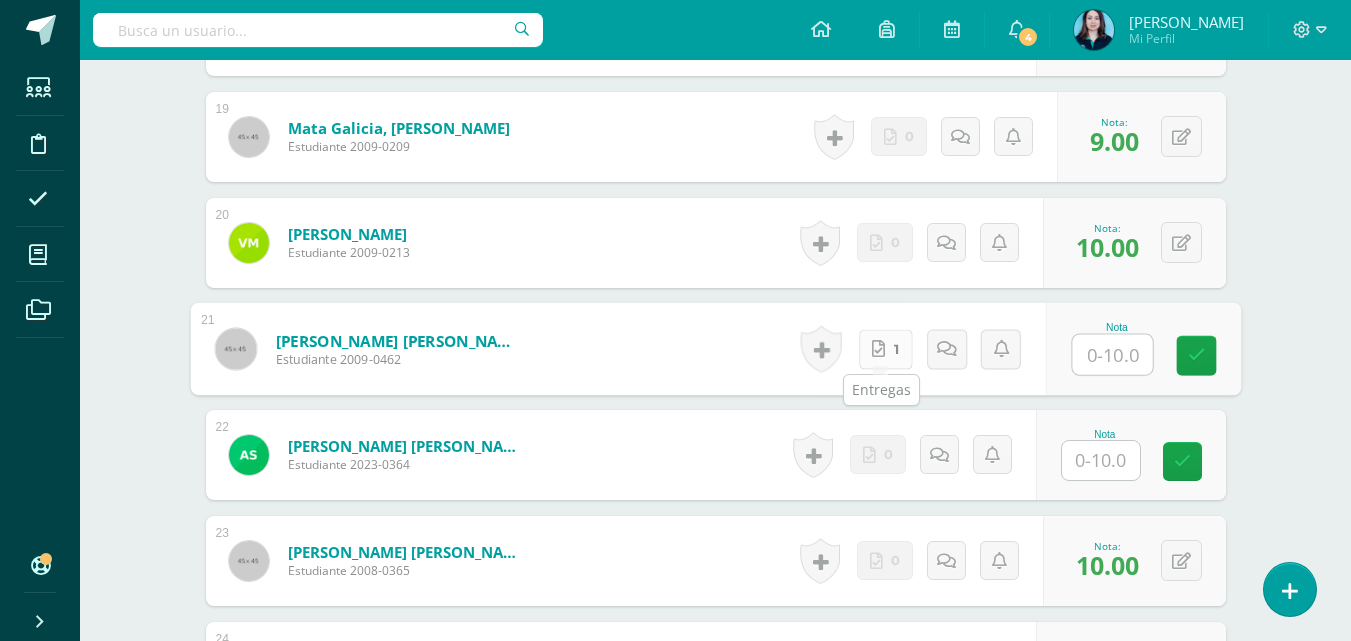 click on "1" at bounding box center [885, 349] 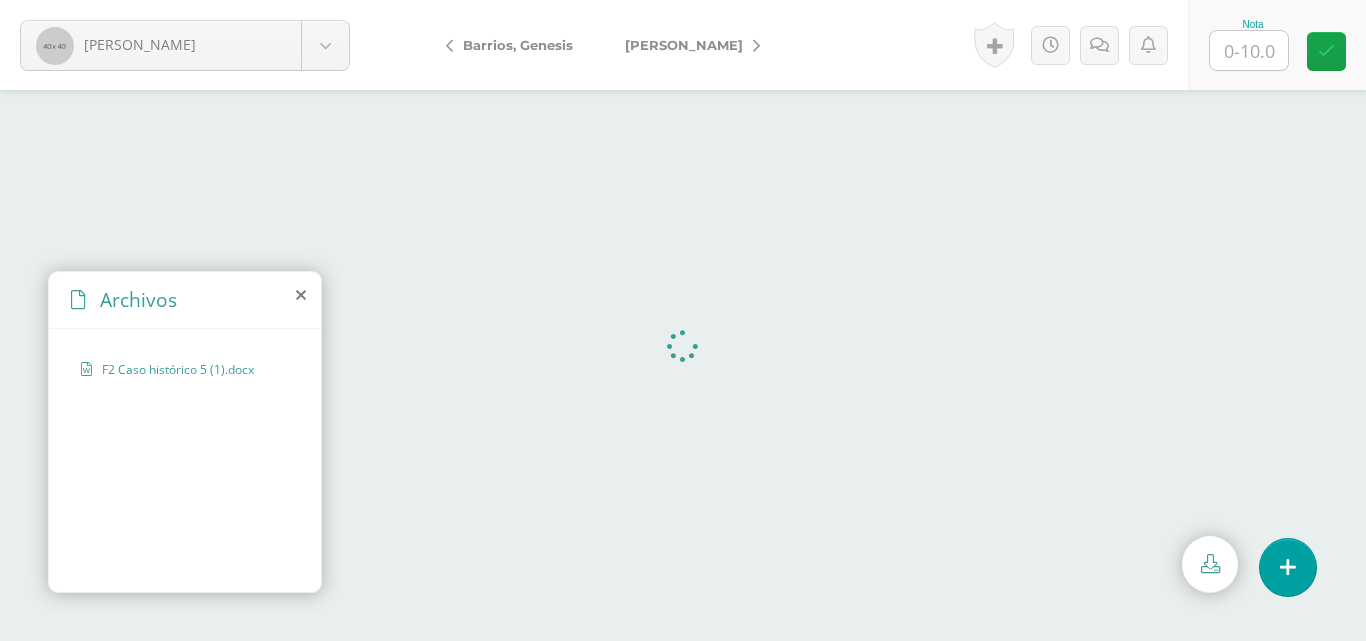 scroll, scrollTop: 0, scrollLeft: 0, axis: both 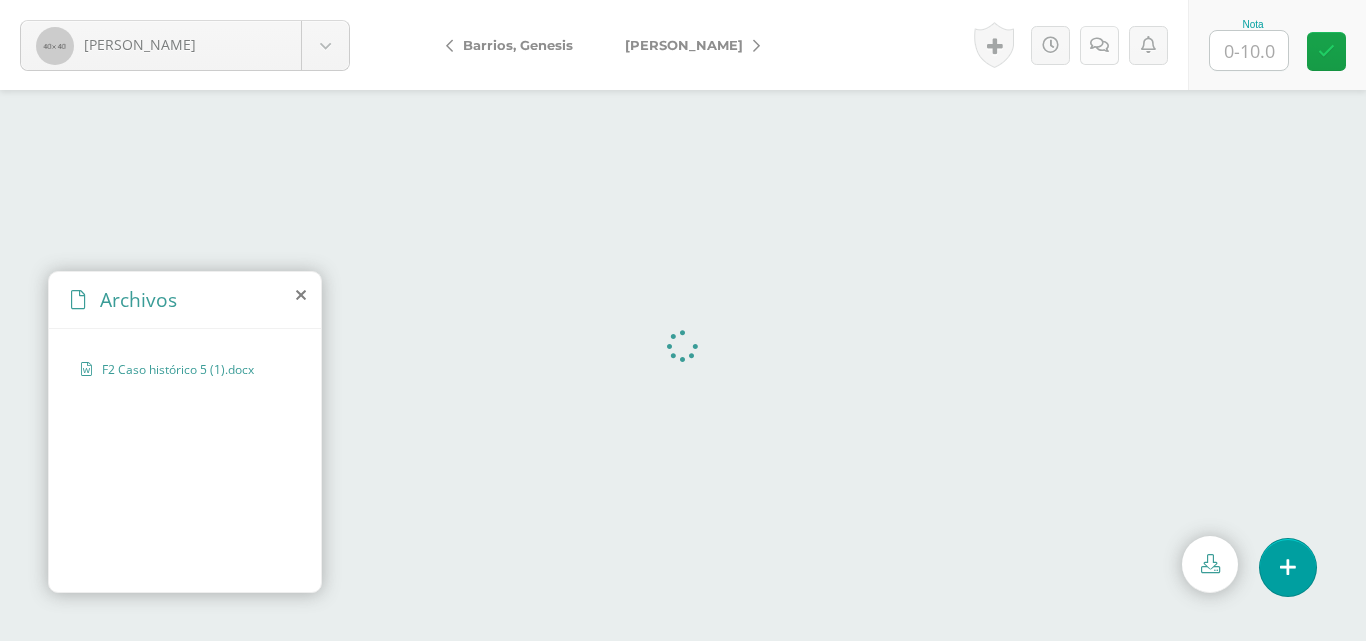 click at bounding box center (1099, 45) 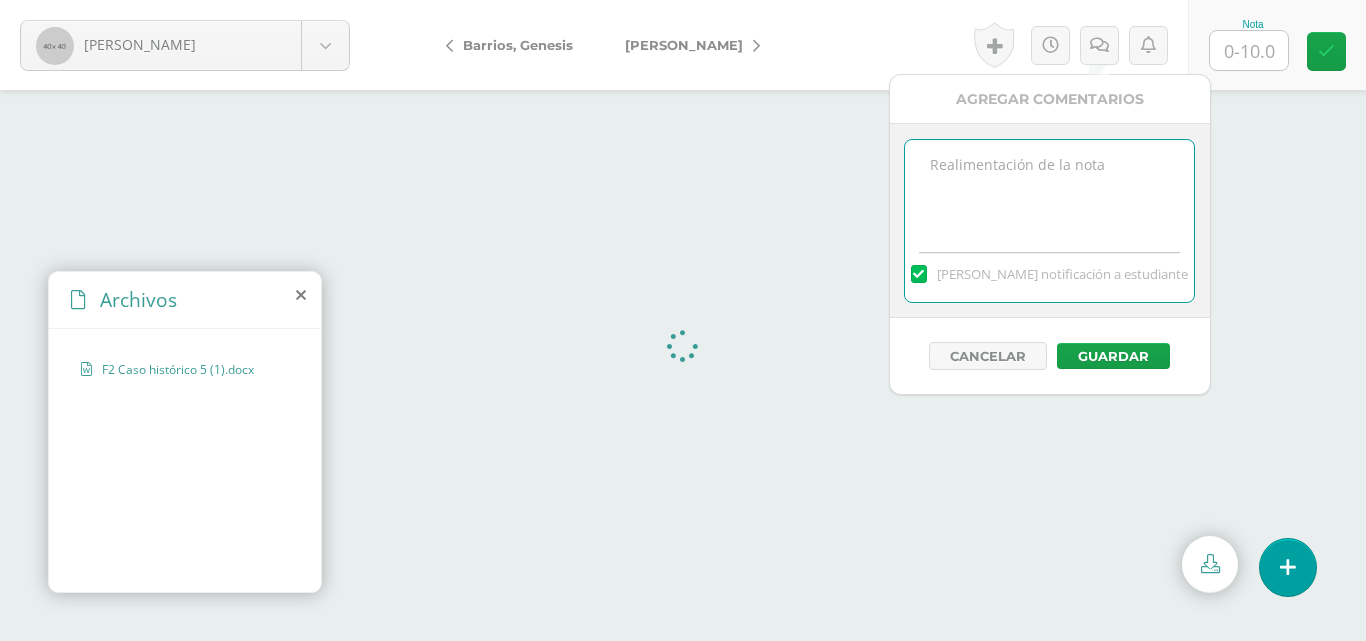 paste on "Se logran identificar las etapas del método científico de forma general, pero podrían estar mejor desarrolladas.
La observación inicial está bien detallada, aunque algo extensa y repetitiva.
La hipótesis es acertada, aunque formulada de manera un poco general." 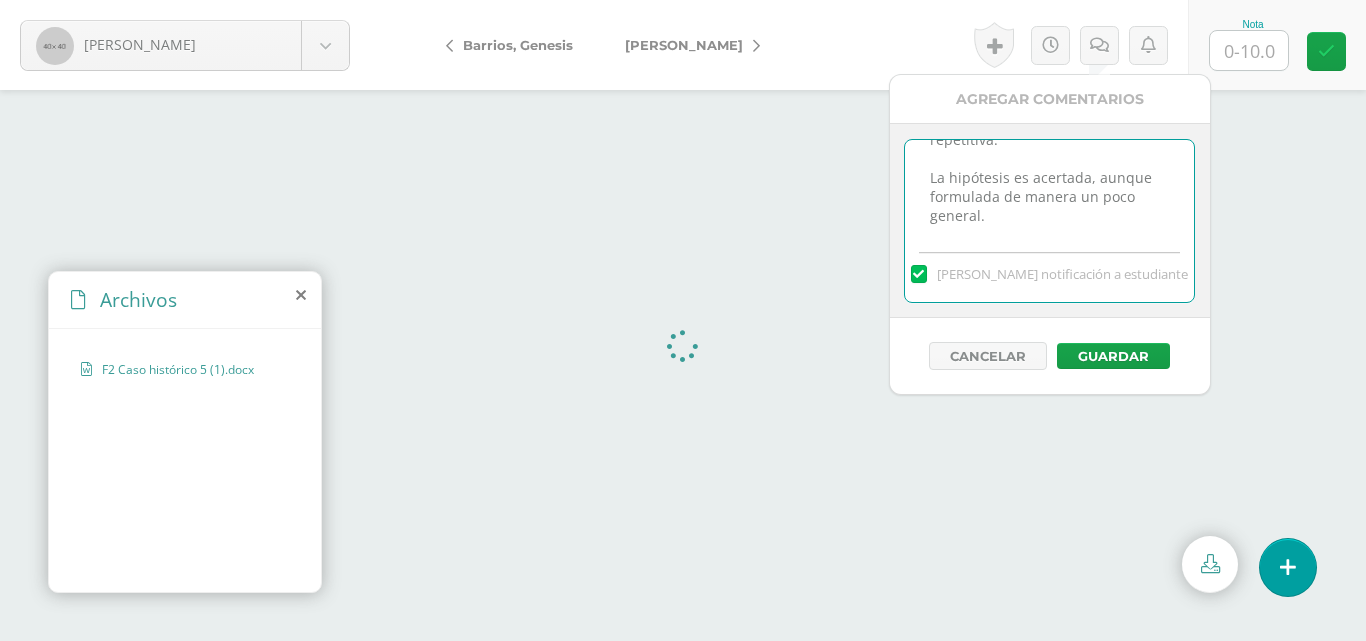 scroll, scrollTop: 58, scrollLeft: 0, axis: vertical 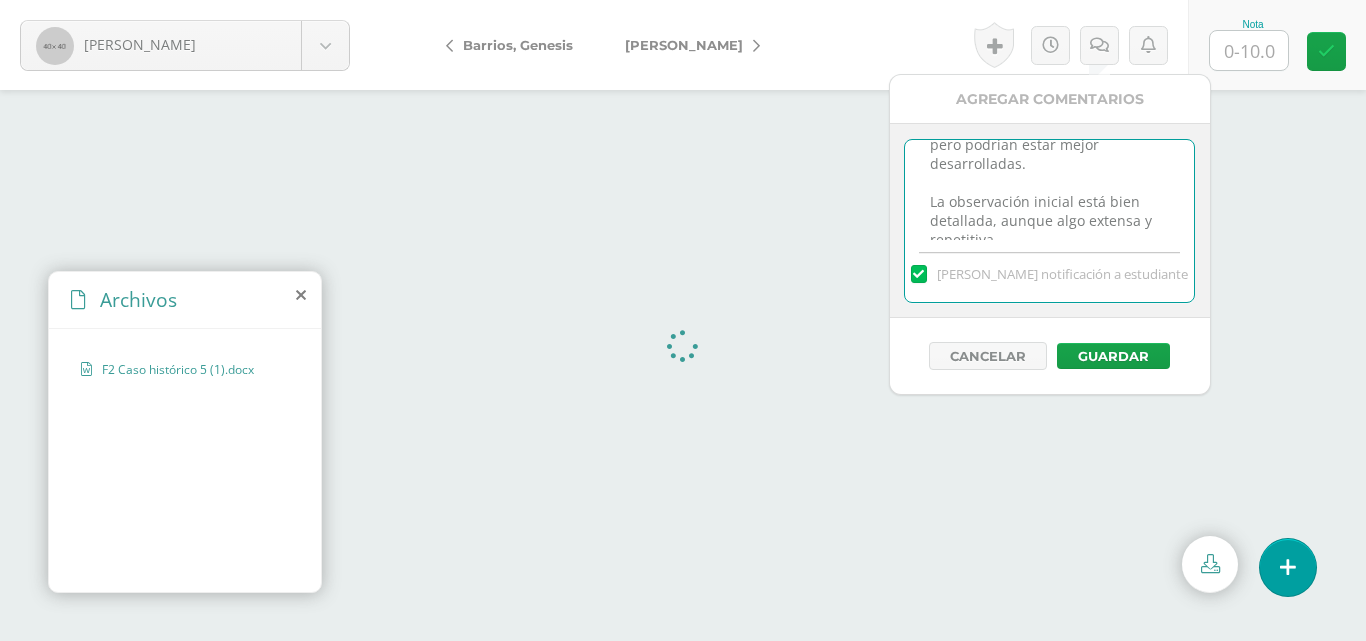 click on "Se logran identificar las etapas del método científico de forma general, pero podrían estar mejor desarrolladas.
La observación inicial está bien detallada, aunque algo extensa y repetitiva.
La hipótesis es acertada, aunque formulada de manera un poco general." at bounding box center (1049, 190) 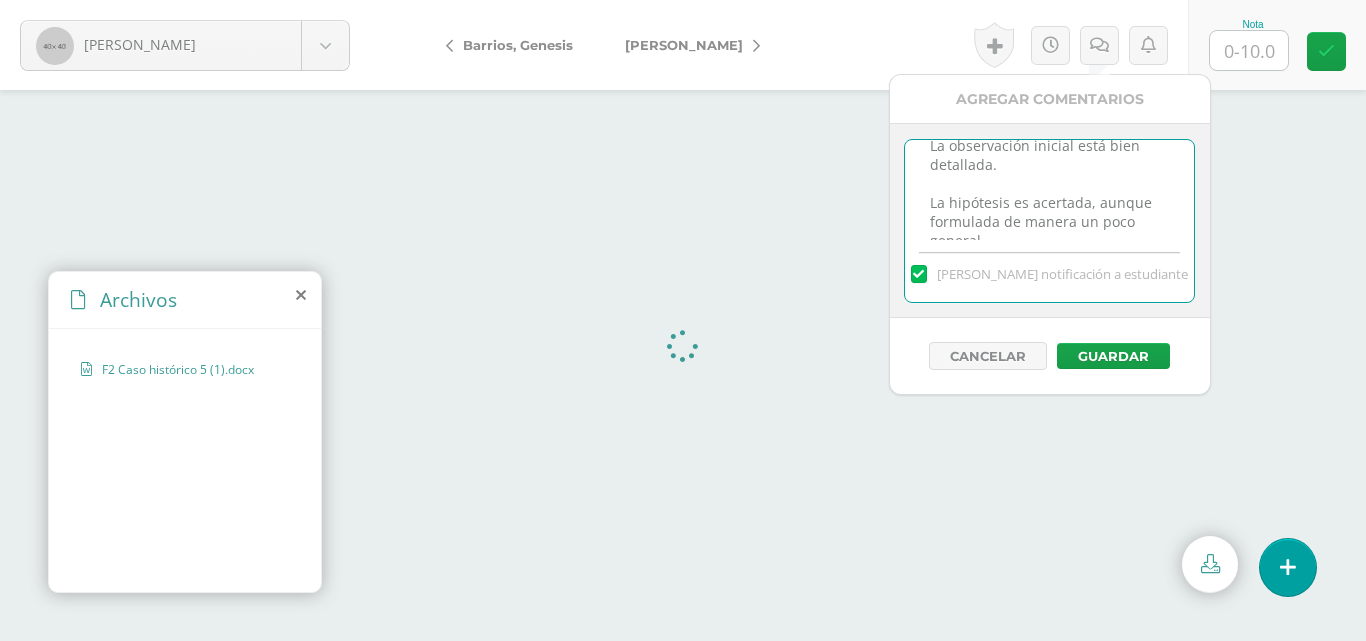 scroll, scrollTop: 139, scrollLeft: 0, axis: vertical 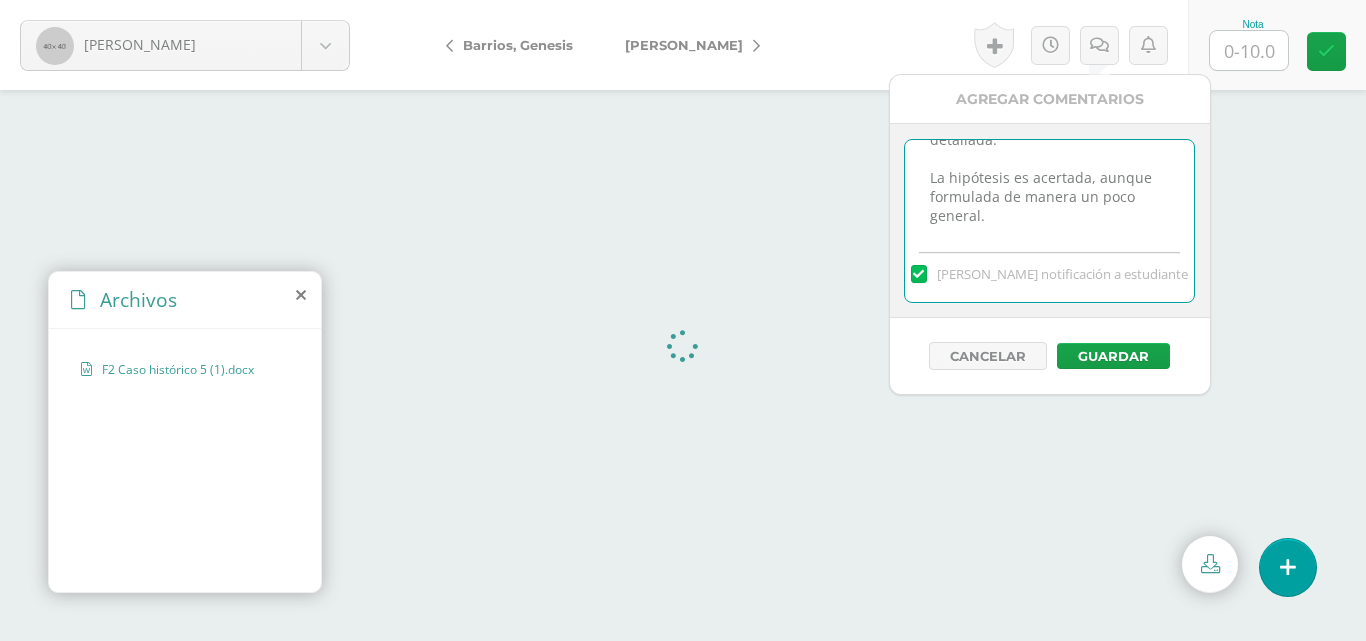 click on "Se logran identificar las etapas del método científico de forma general, pero podrían estar mejor desarrolladas.
La observación inicial está bien detallada.
La hipótesis es acertada, aunque formulada de manera un poco general." at bounding box center (1049, 190) 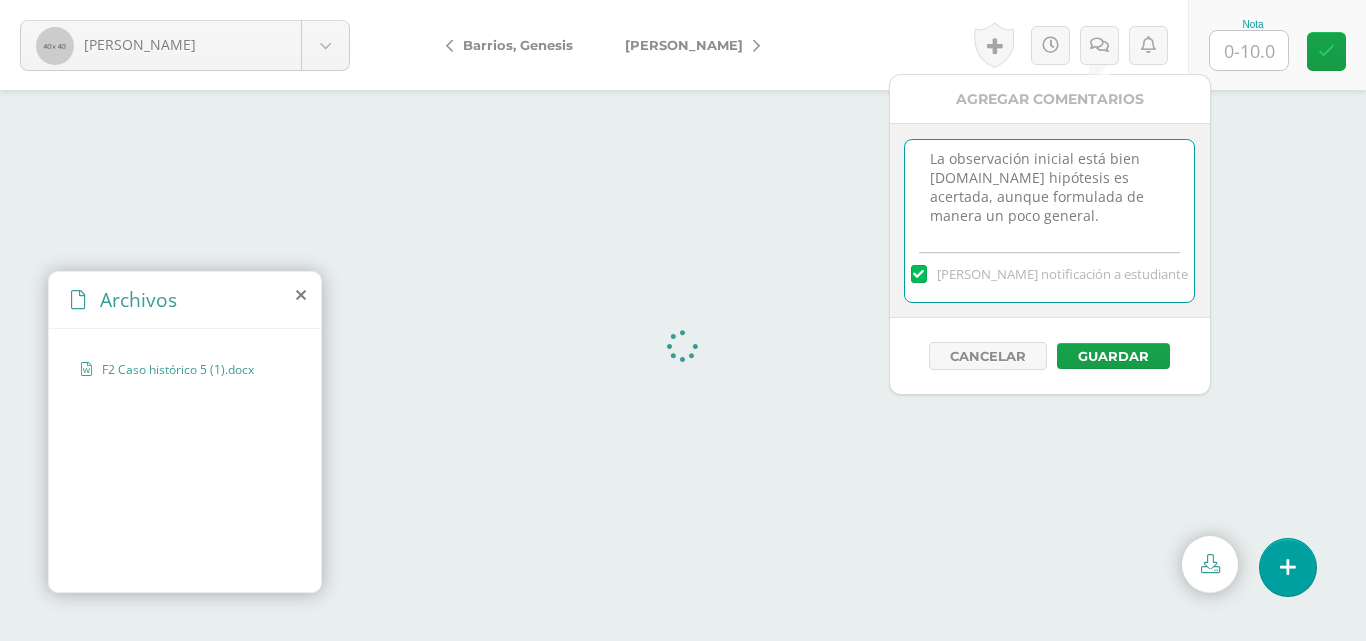 scroll, scrollTop: 101, scrollLeft: 0, axis: vertical 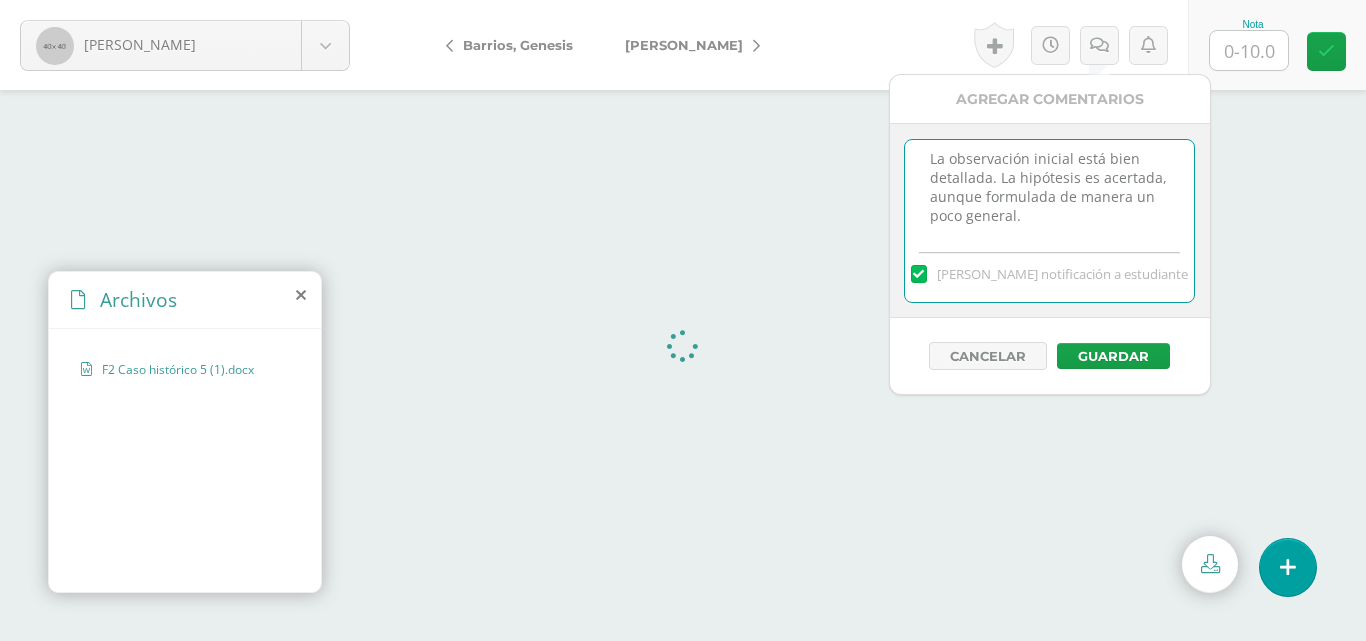 drag, startPoint x: 1094, startPoint y: 217, endPoint x: 1121, endPoint y: 206, distance: 29.15476 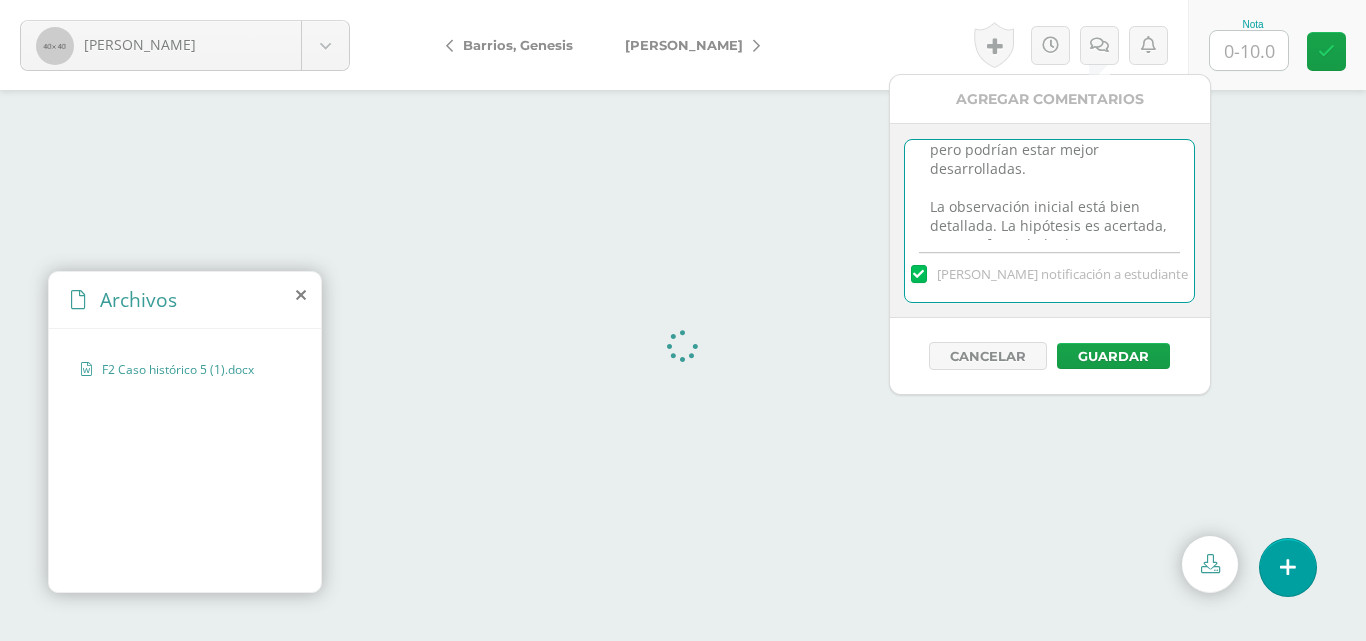scroll, scrollTop: 101, scrollLeft: 0, axis: vertical 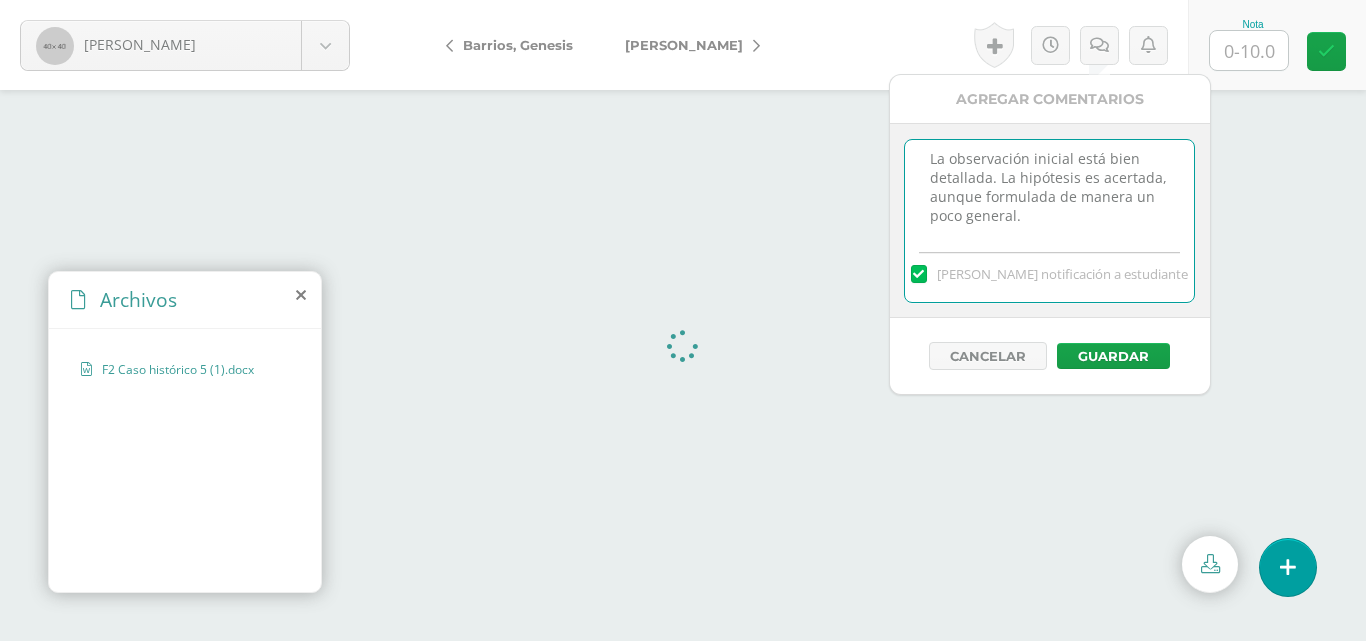 type on "Se logran identificar las etapas del método científico de forma general, pero podrían estar mejor desarrolladas.
La observación inicial está bien detallada. La hipótesis es acertada, aunque formulada de manera un poco general." 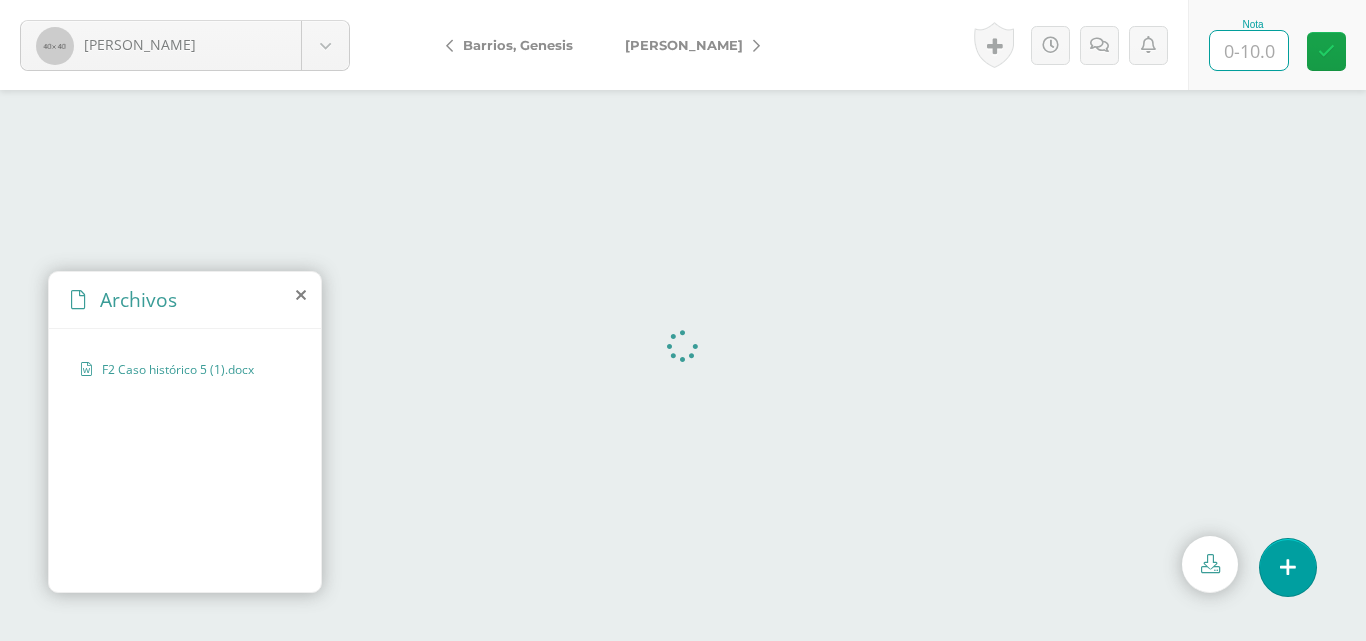 type on "9" 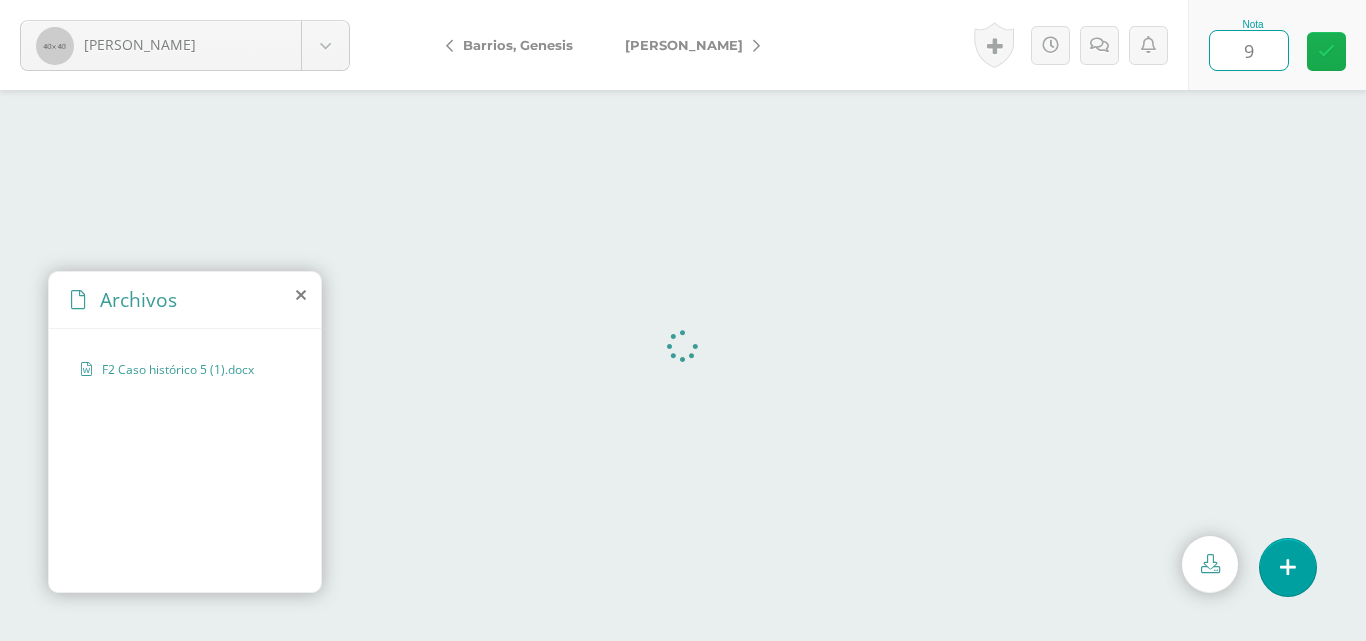 click at bounding box center [1326, 51] 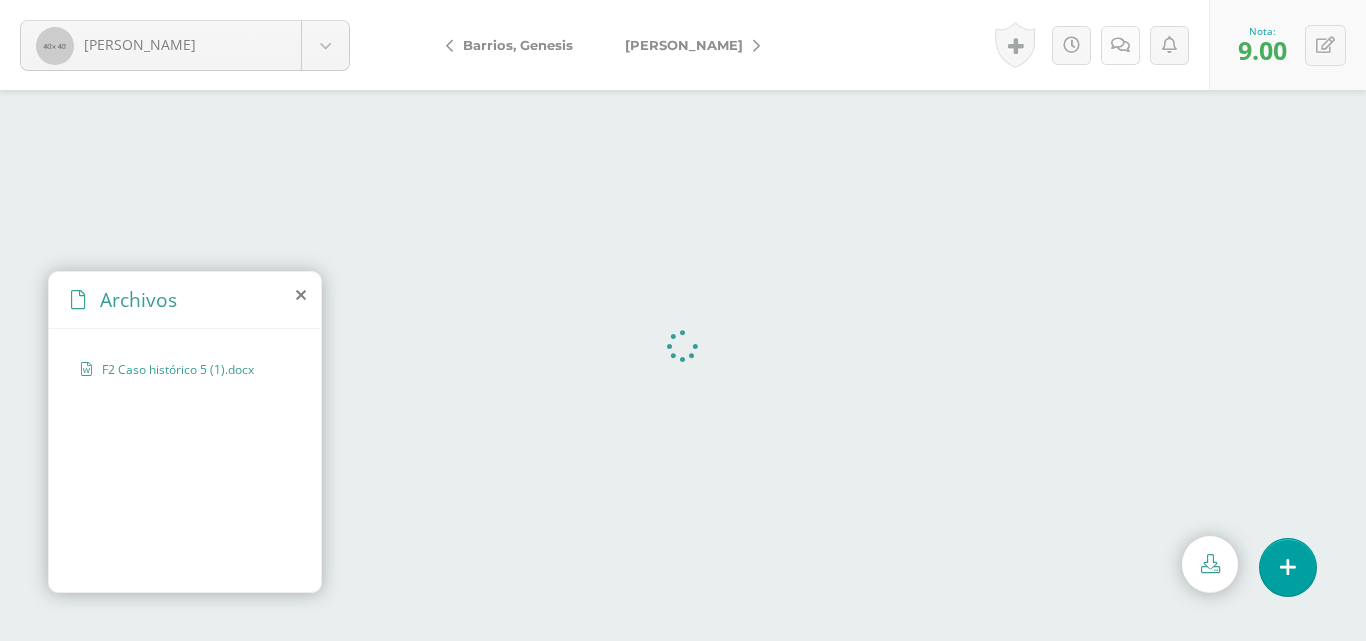 click at bounding box center (1120, 45) 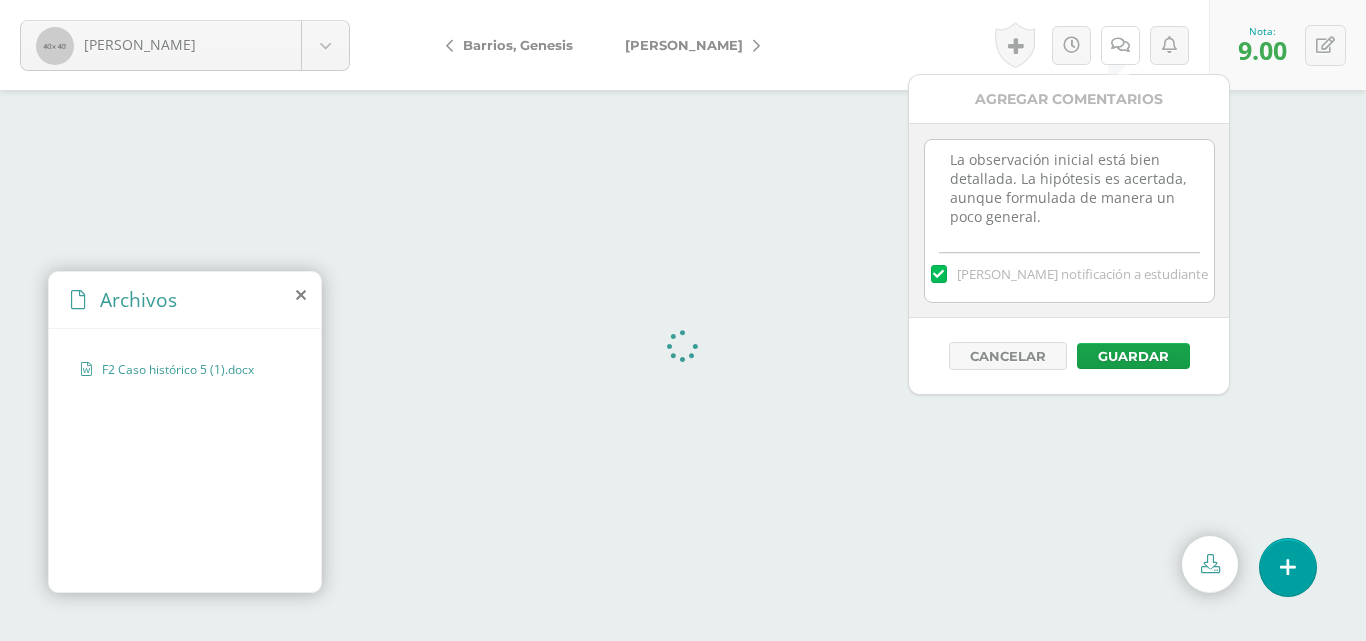 scroll, scrollTop: 101, scrollLeft: 0, axis: vertical 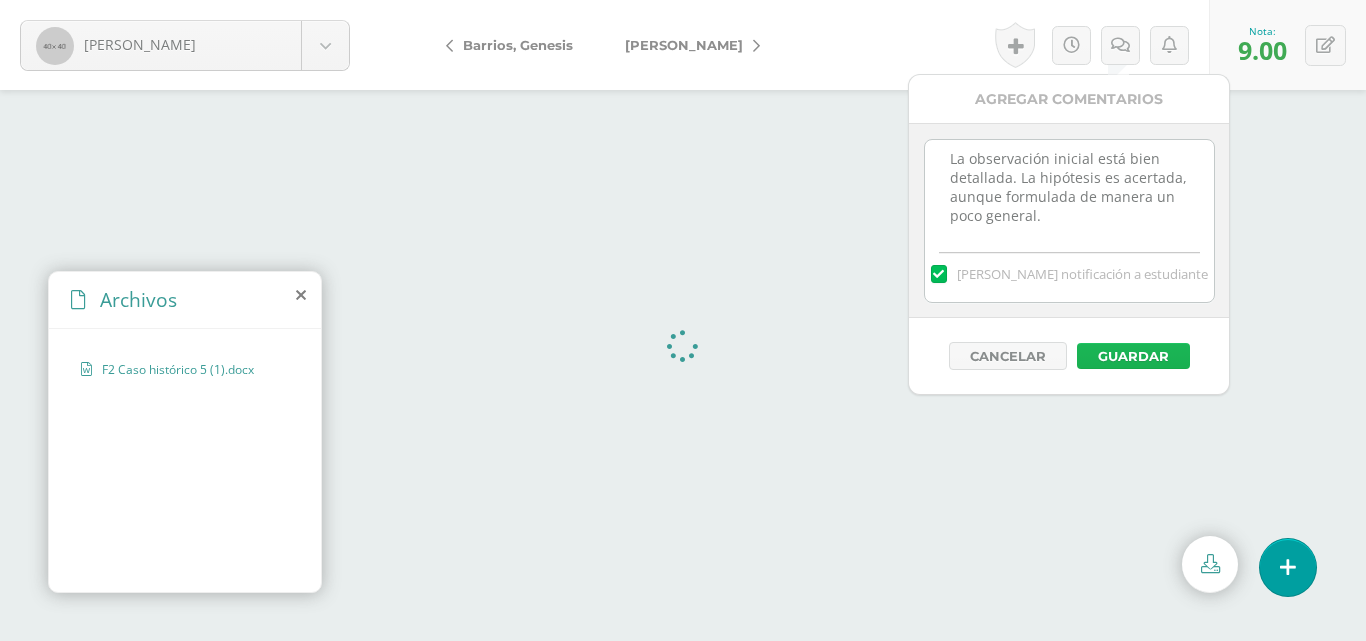 click on "Guardar" at bounding box center (1133, 356) 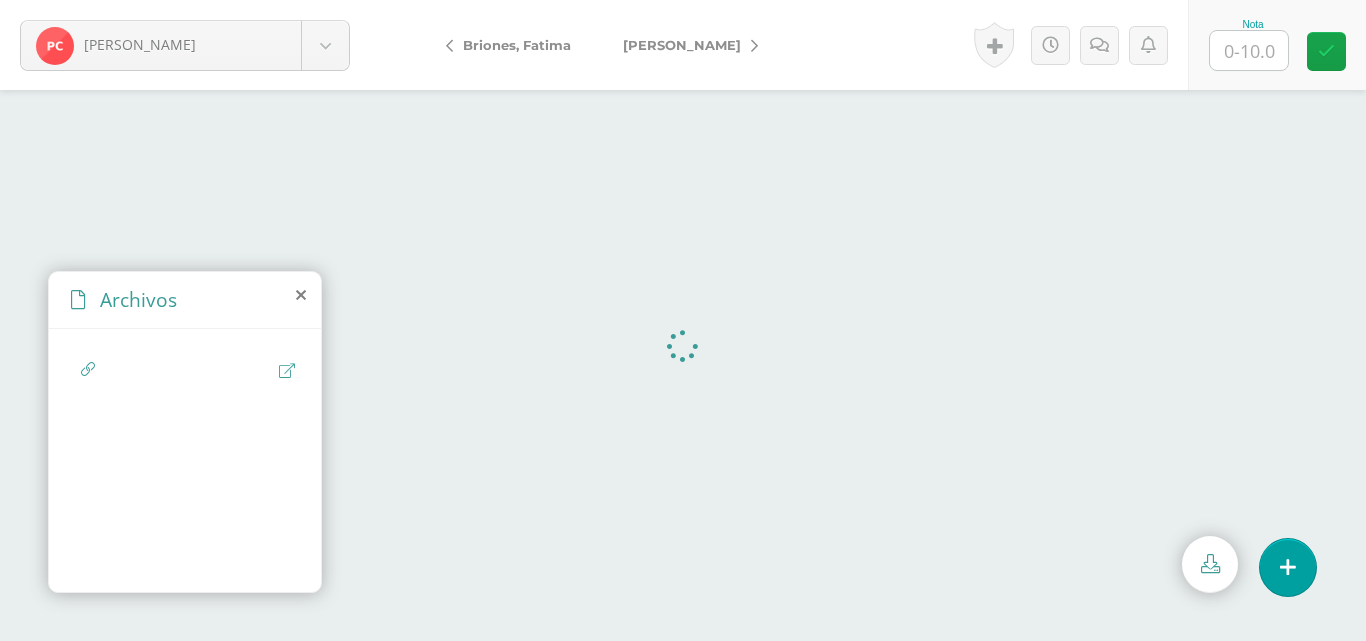 scroll, scrollTop: 0, scrollLeft: 0, axis: both 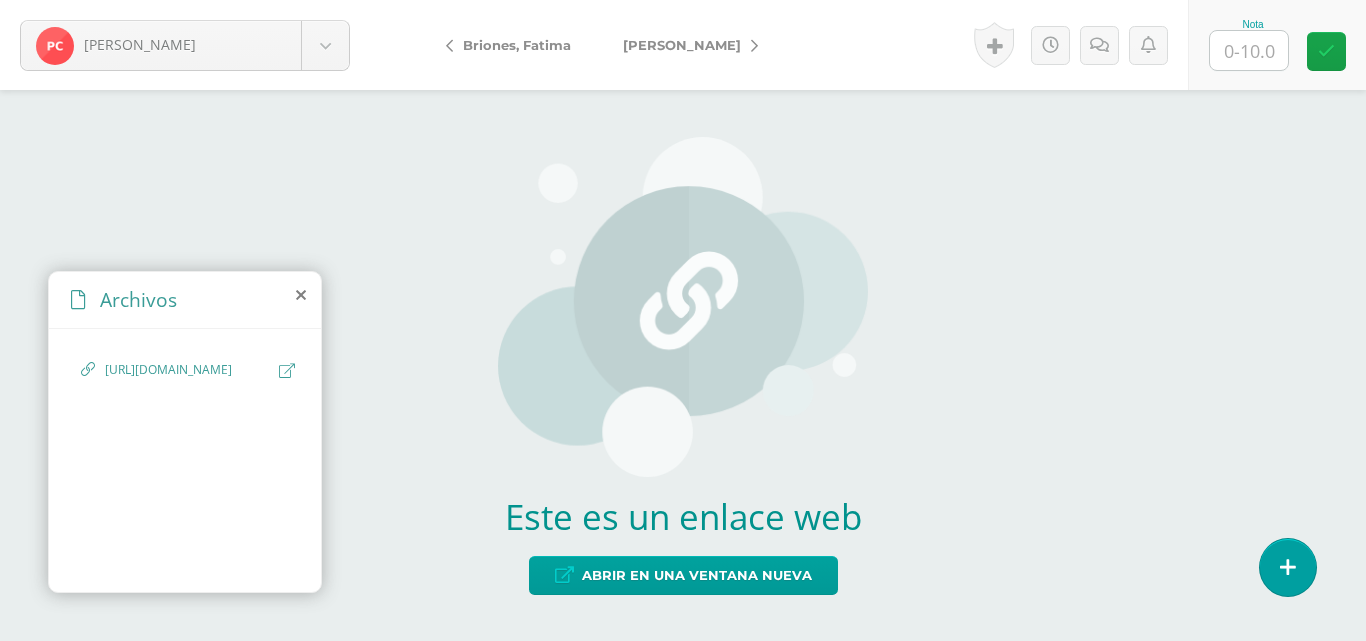 click on "[URL][DOMAIN_NAME]" at bounding box center (185, 457) 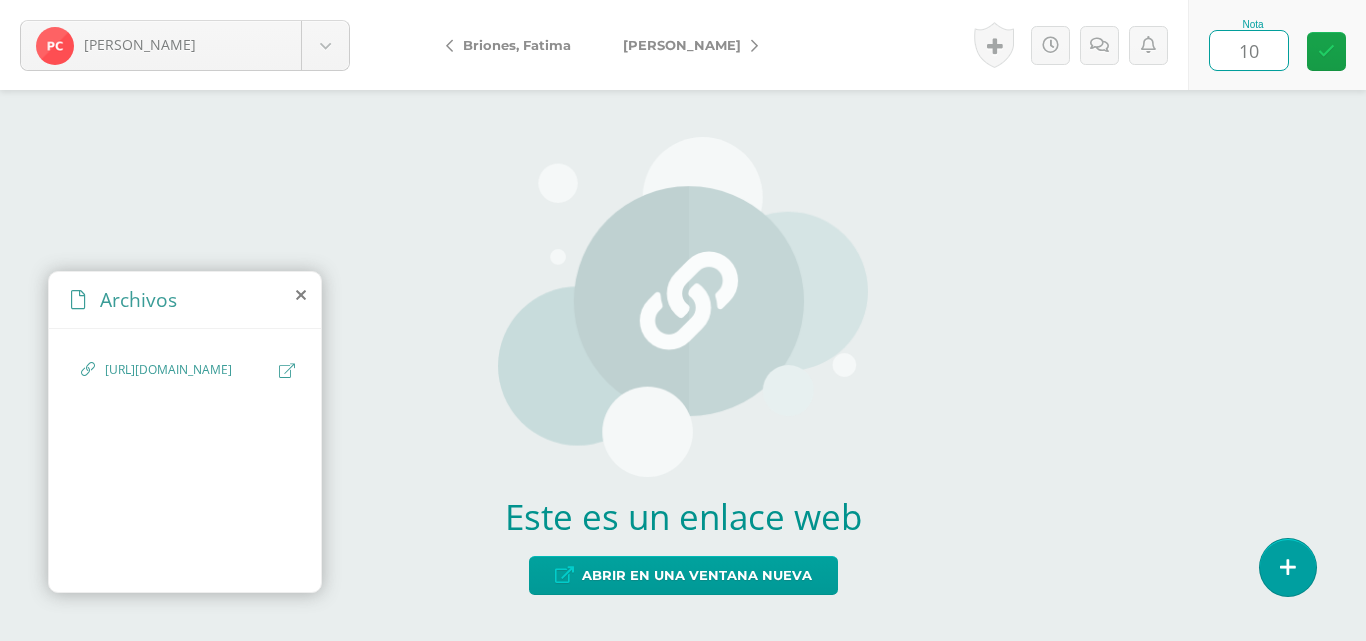 type on "10" 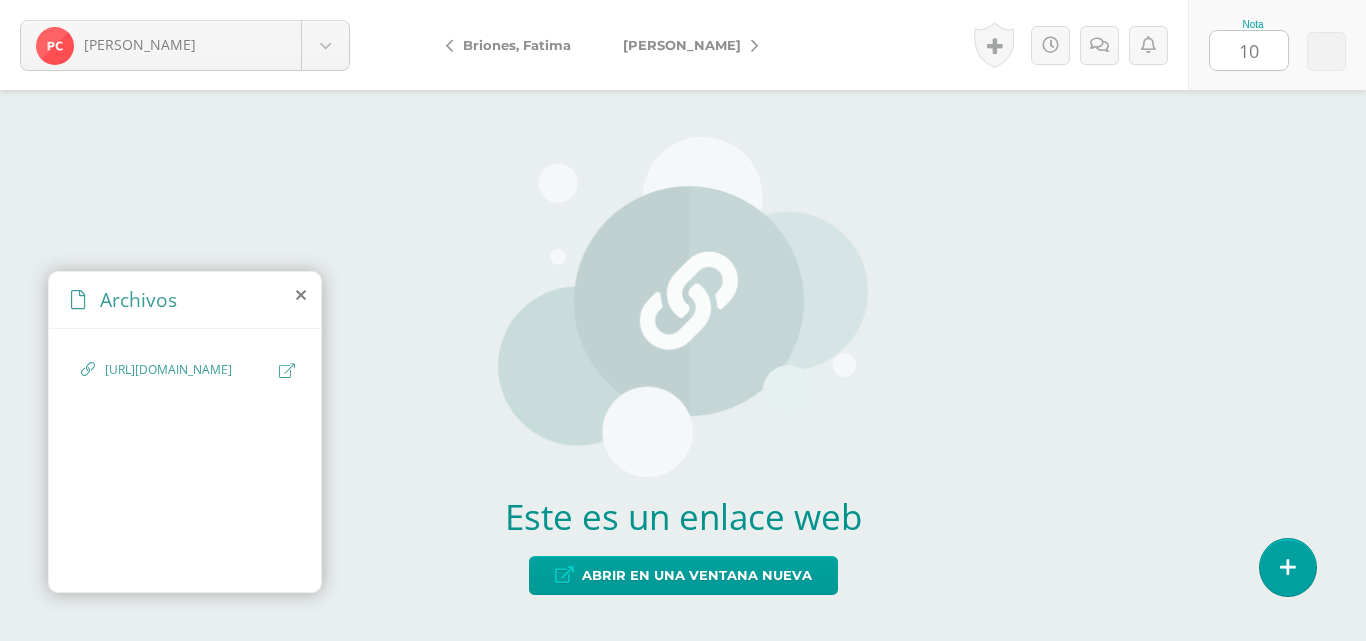 click on "Nota
10" at bounding box center [1277, 45] 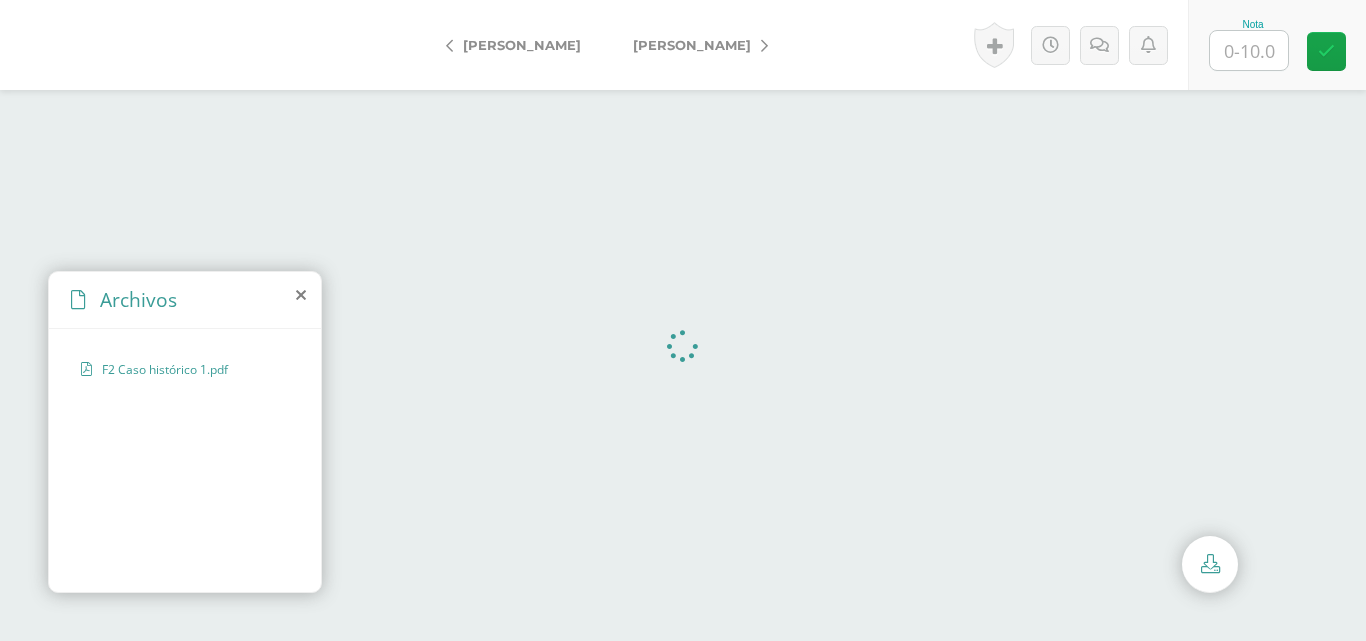 scroll, scrollTop: 0, scrollLeft: 0, axis: both 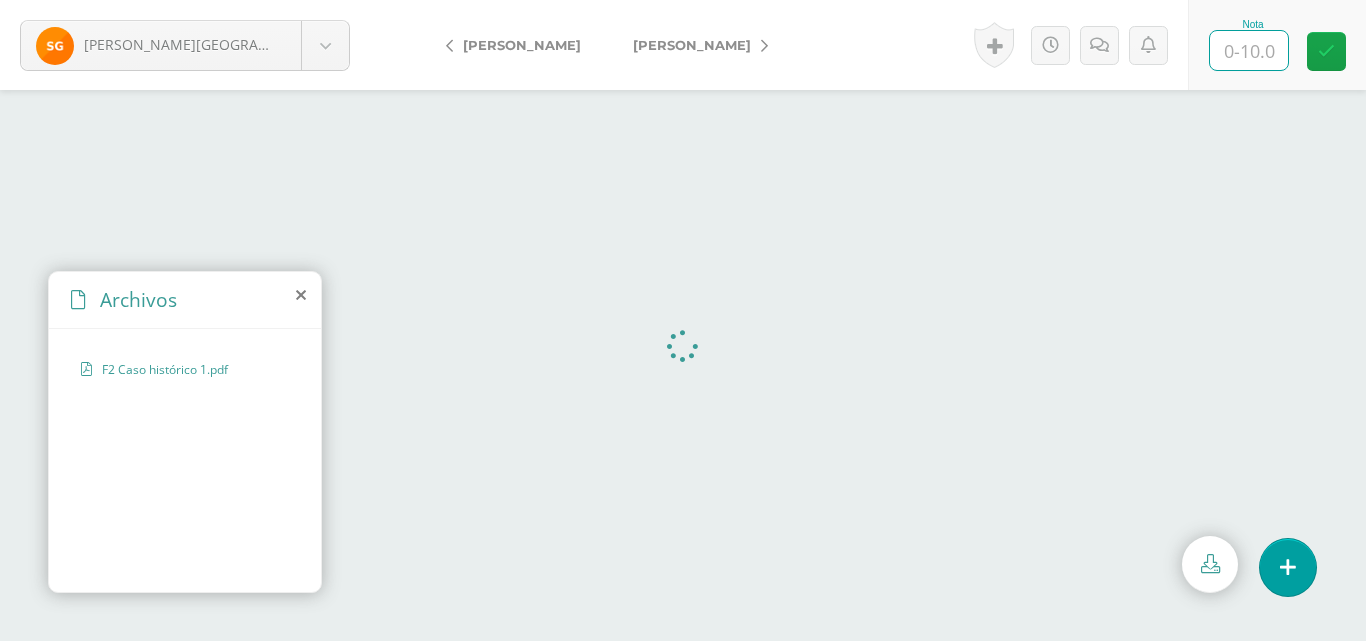 click at bounding box center [1249, 50] 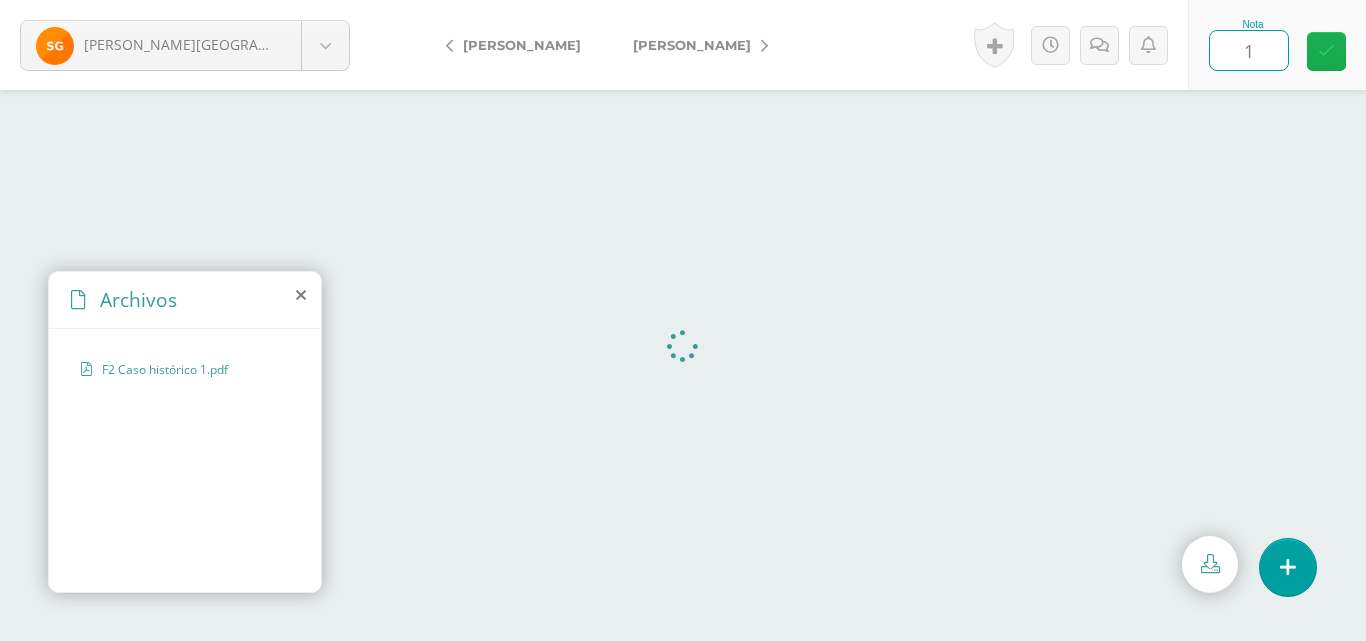 type on "10" 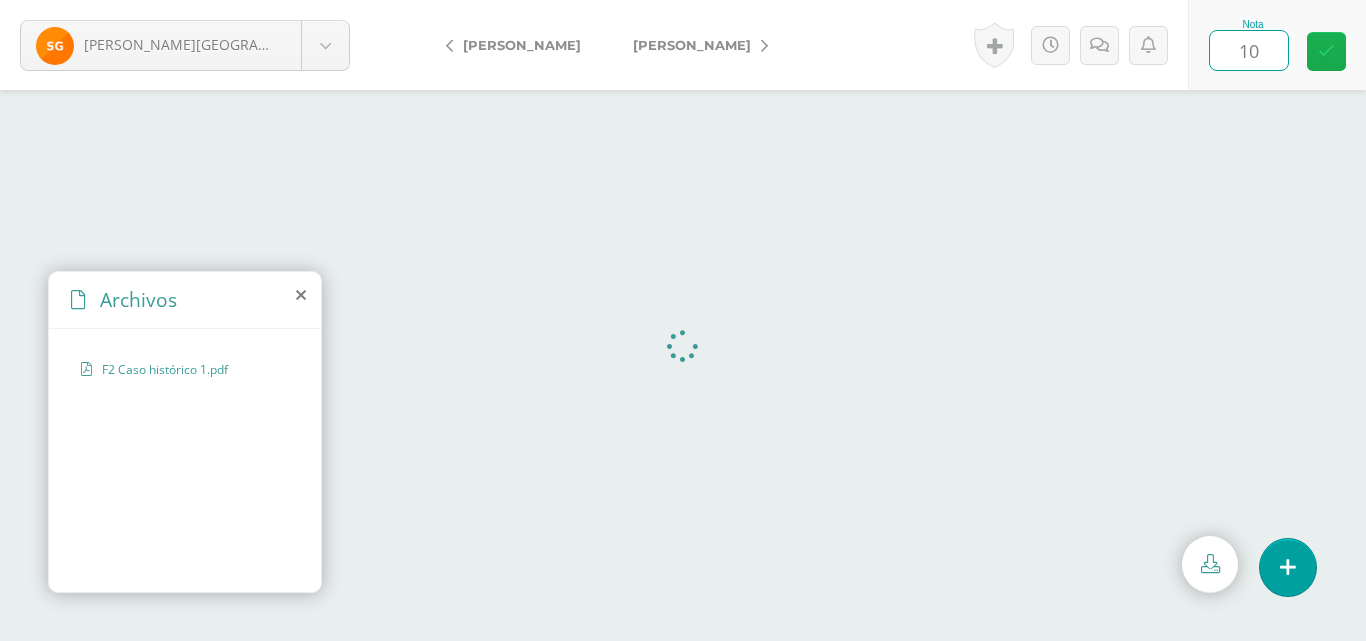 click at bounding box center (1326, 51) 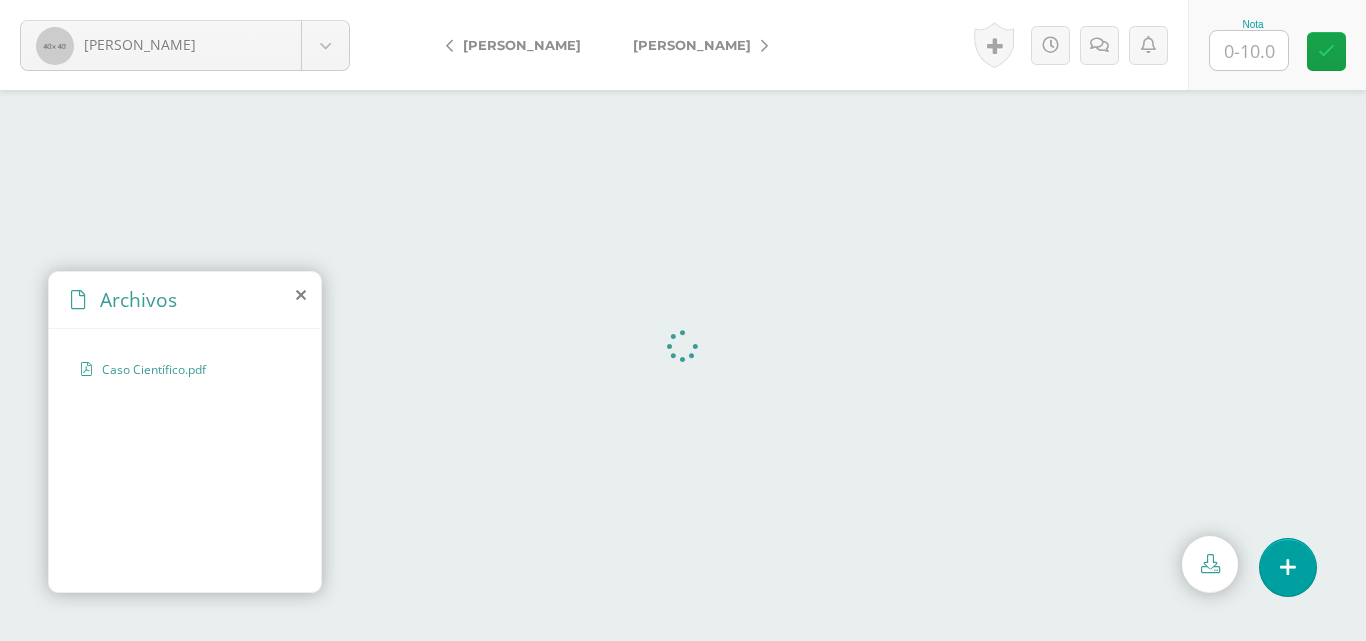 scroll, scrollTop: 0, scrollLeft: 0, axis: both 